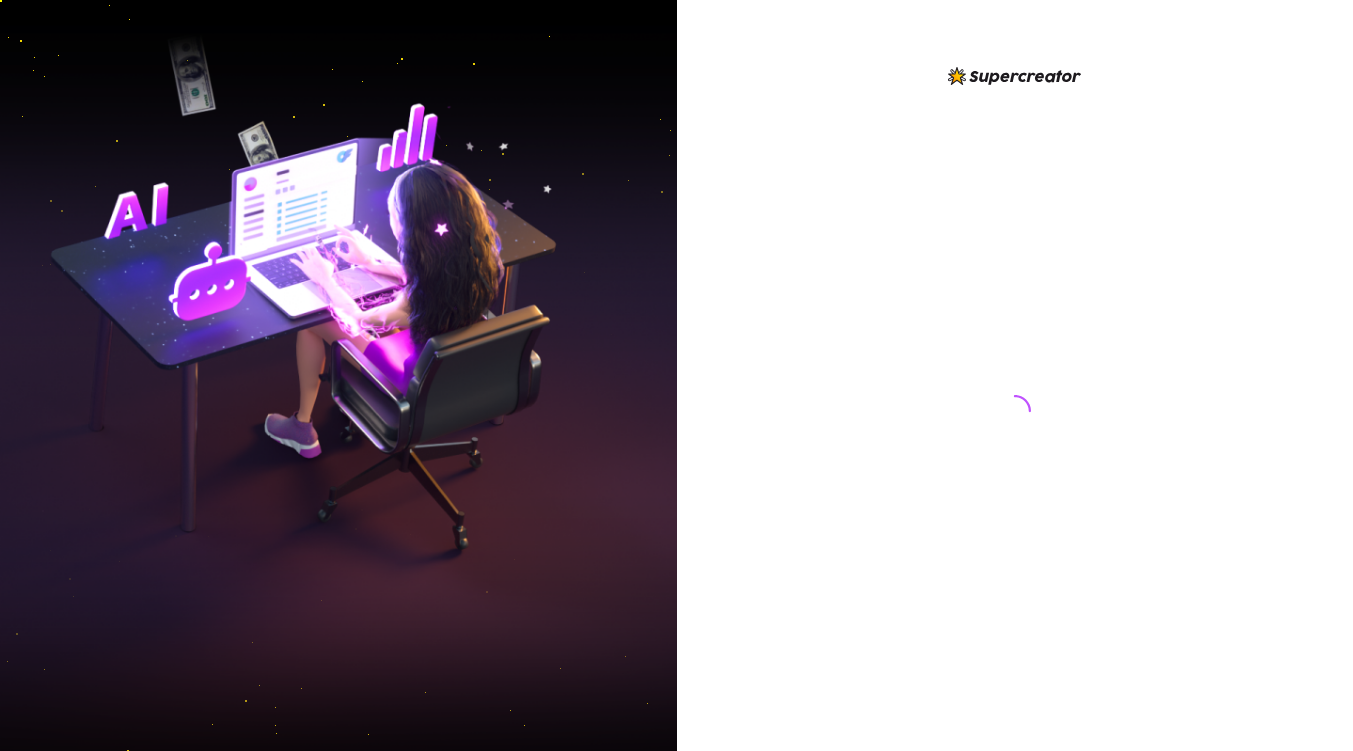 scroll, scrollTop: 0, scrollLeft: 0, axis: both 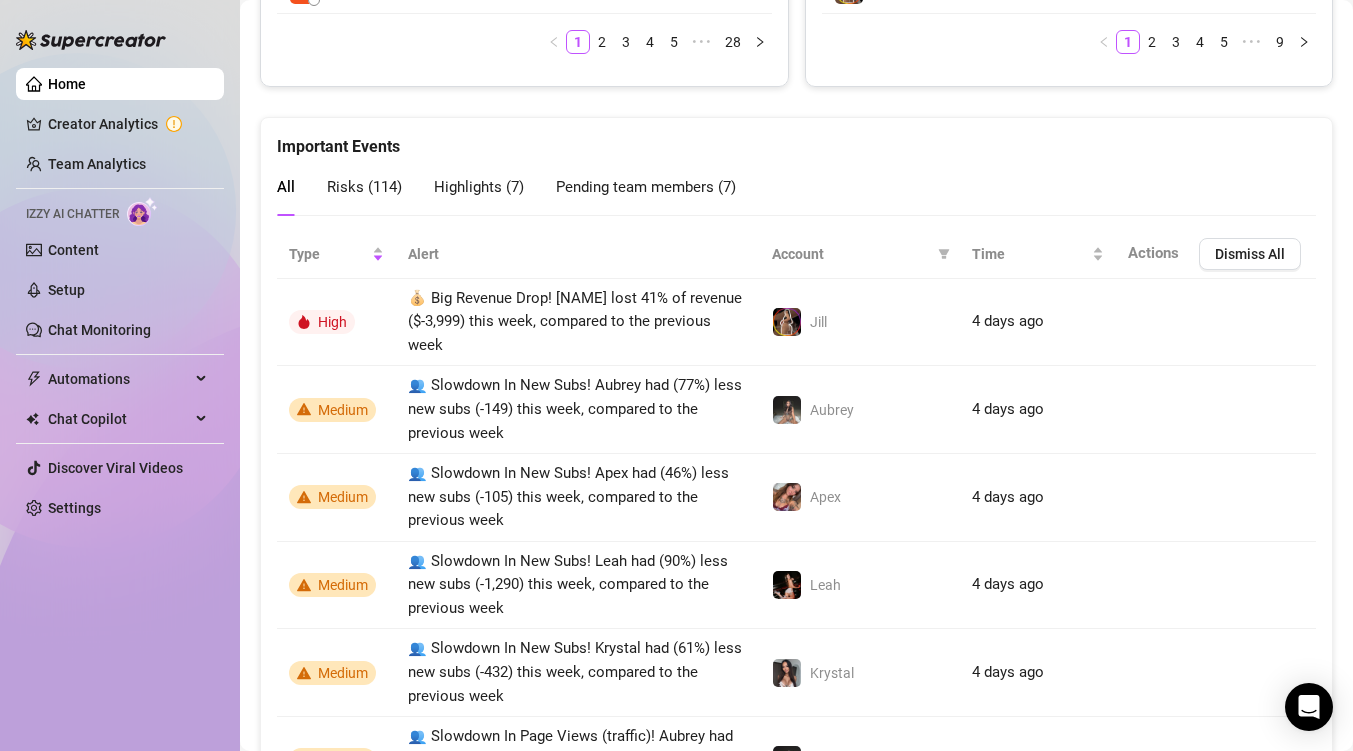 click on "Home" at bounding box center [67, 84] 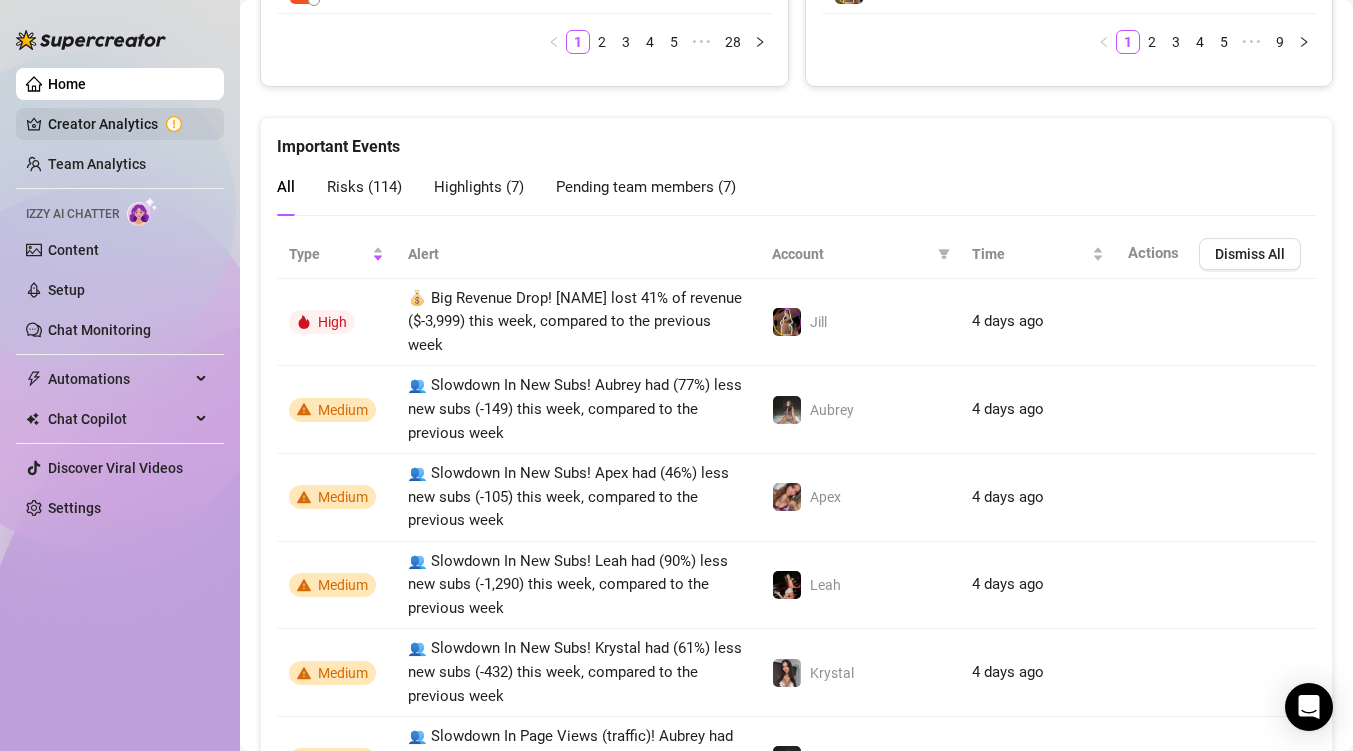 click on "Creator Analytics" at bounding box center (128, 124) 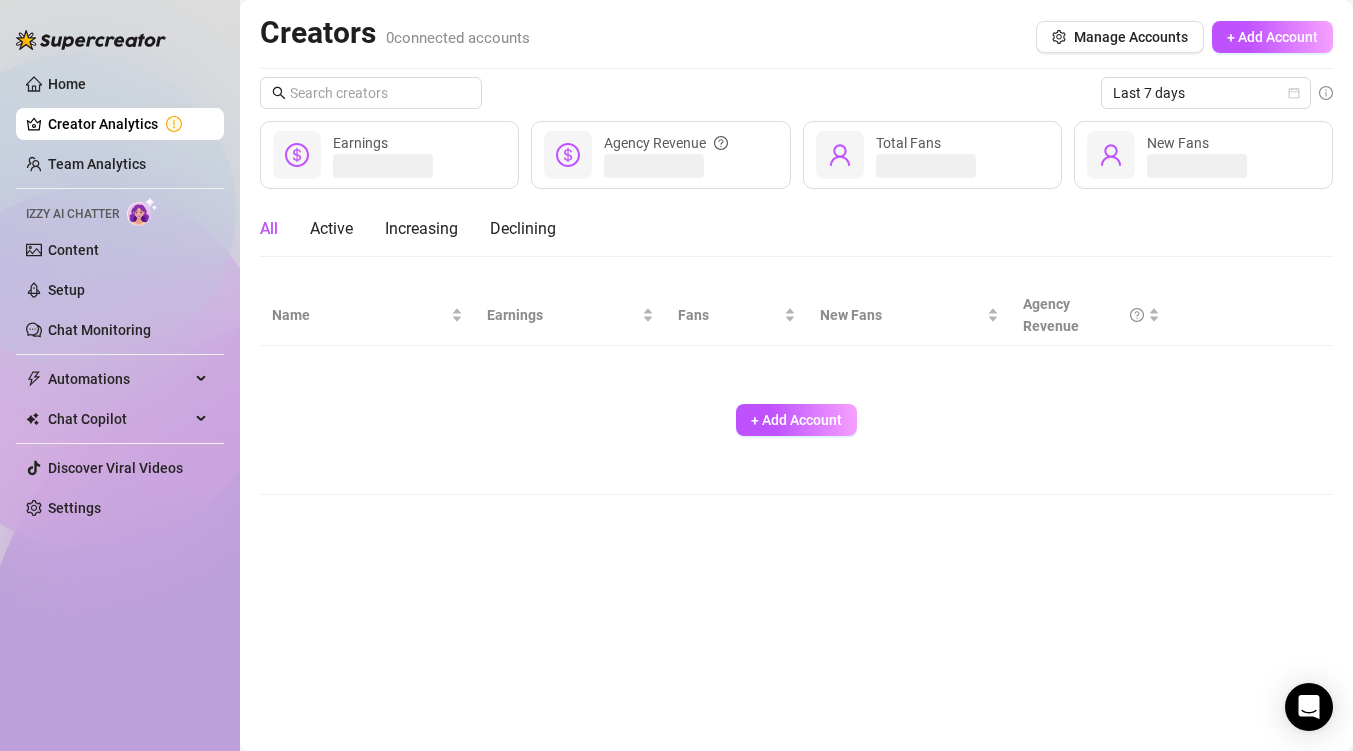 scroll, scrollTop: 0, scrollLeft: 0, axis: both 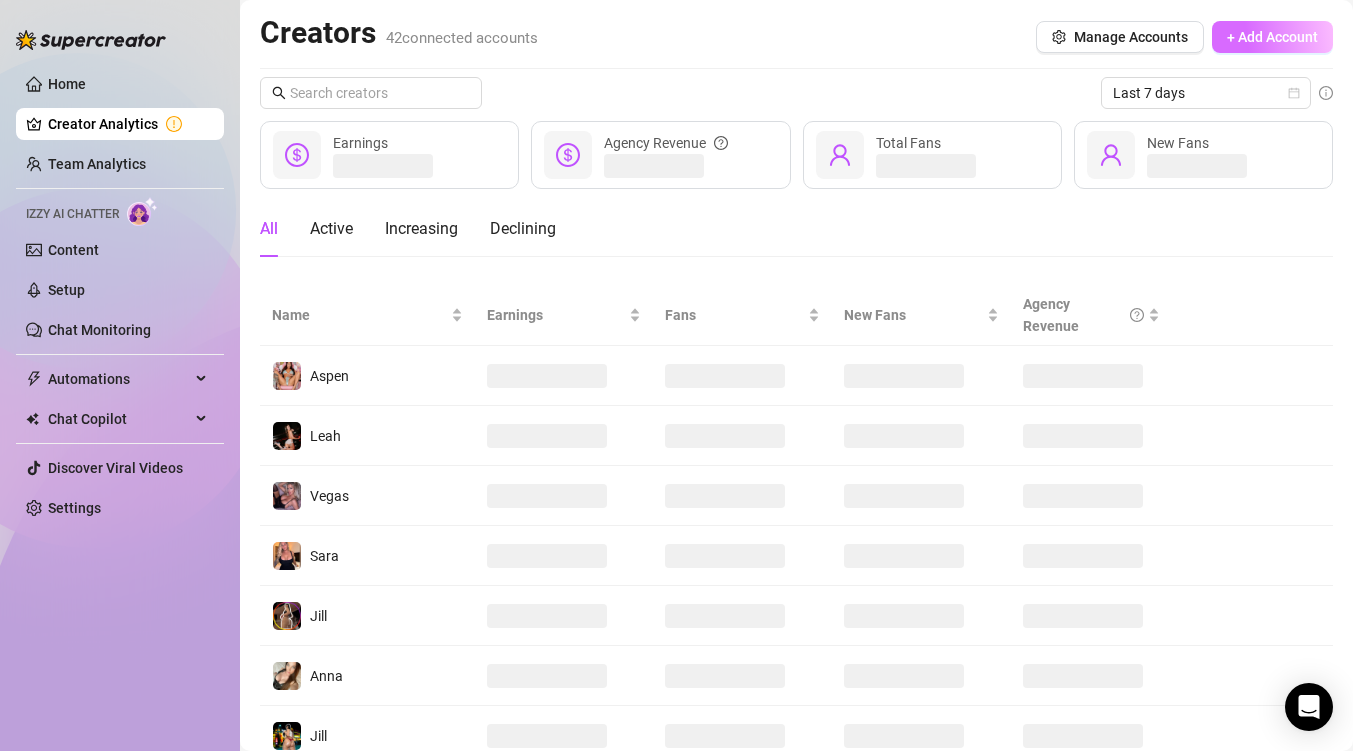 click on "+ Add Account" at bounding box center [1272, 37] 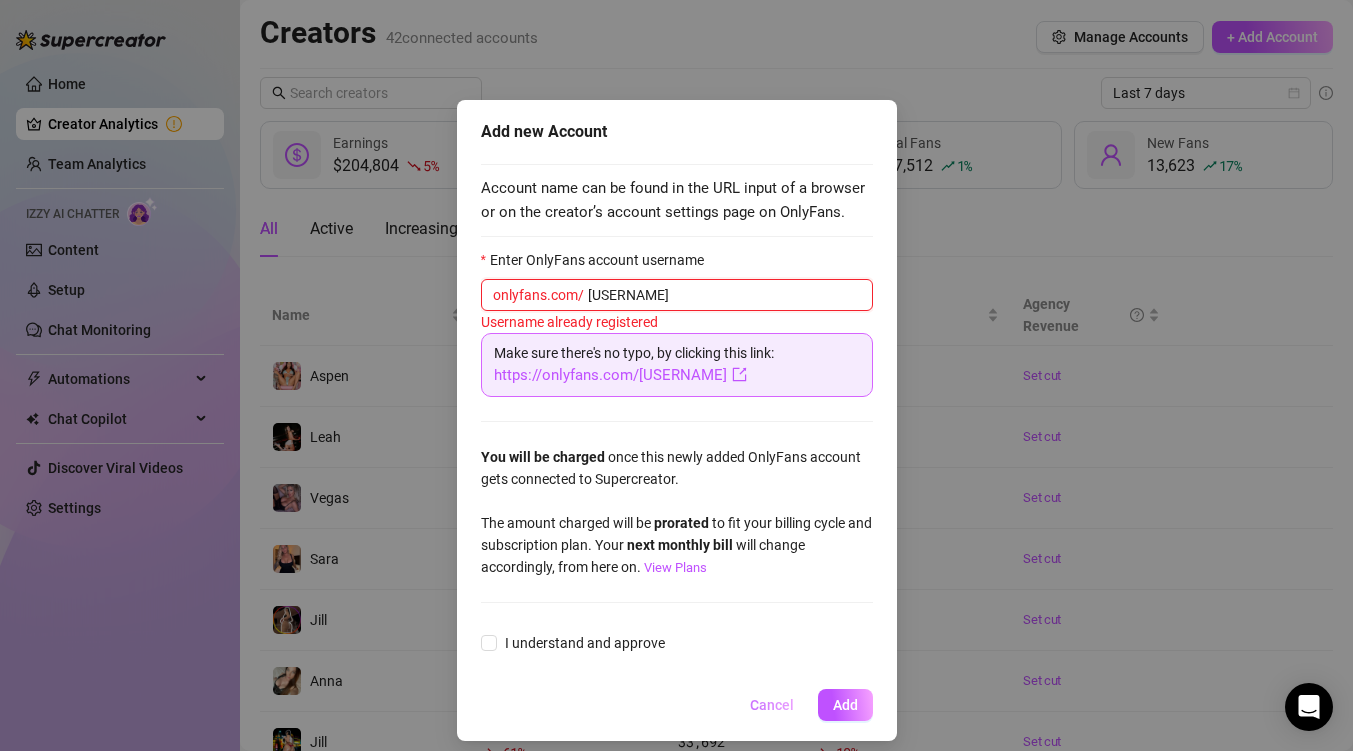 type on "[USERNAME]" 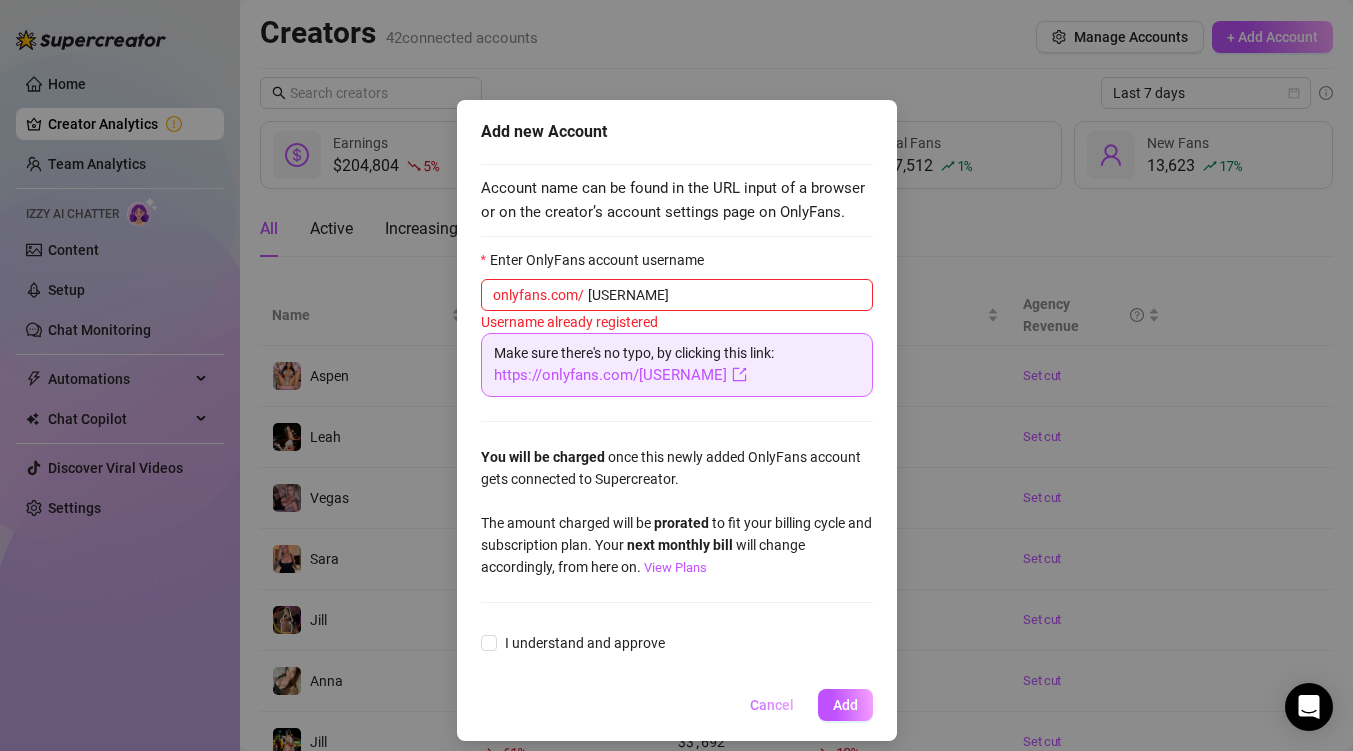click on "Cancel" at bounding box center [772, 705] 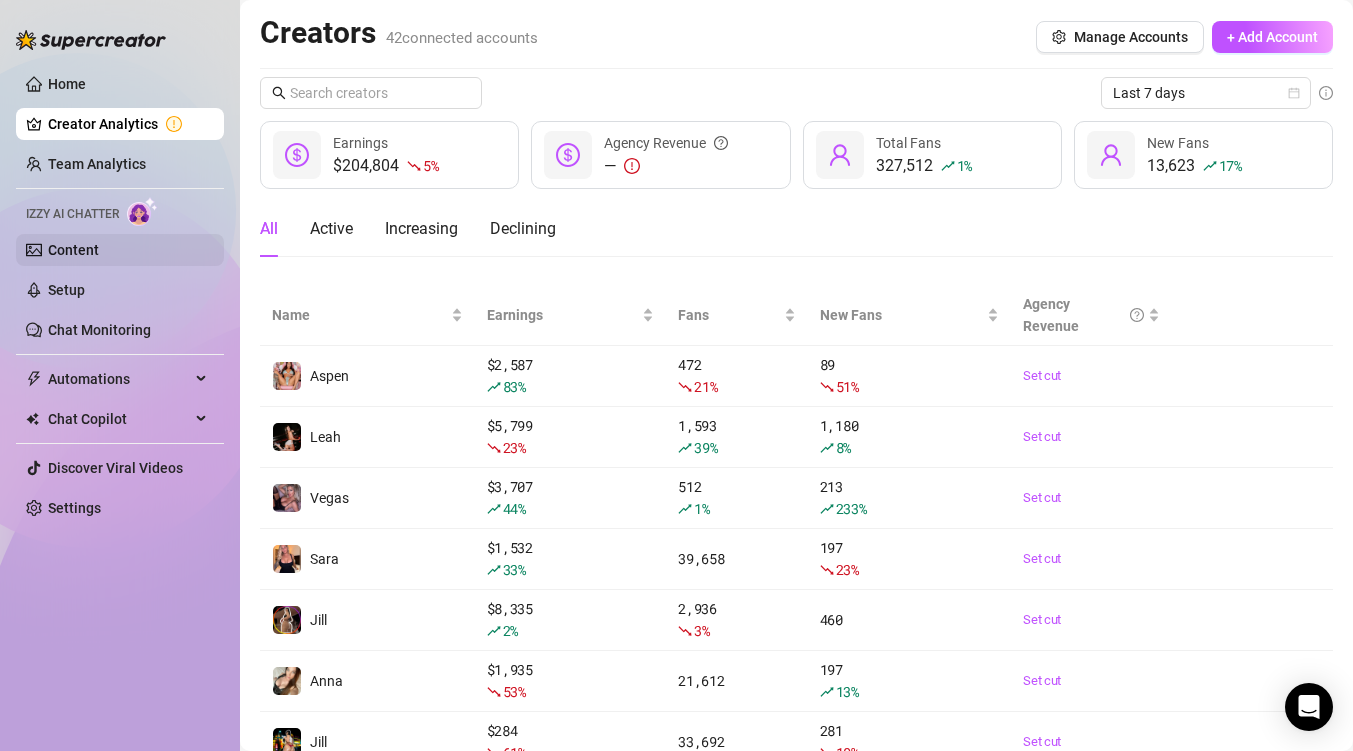 click on "Content" at bounding box center (73, 250) 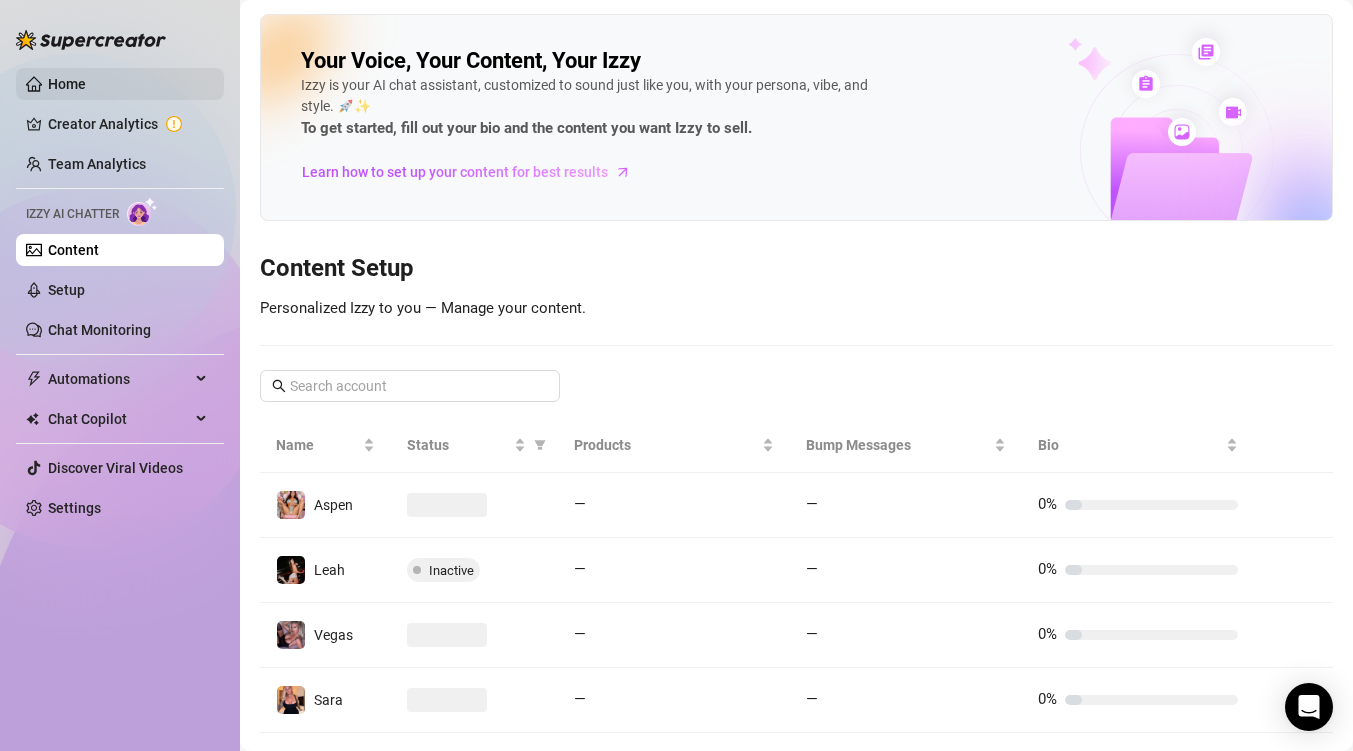 click on "Home" at bounding box center [67, 84] 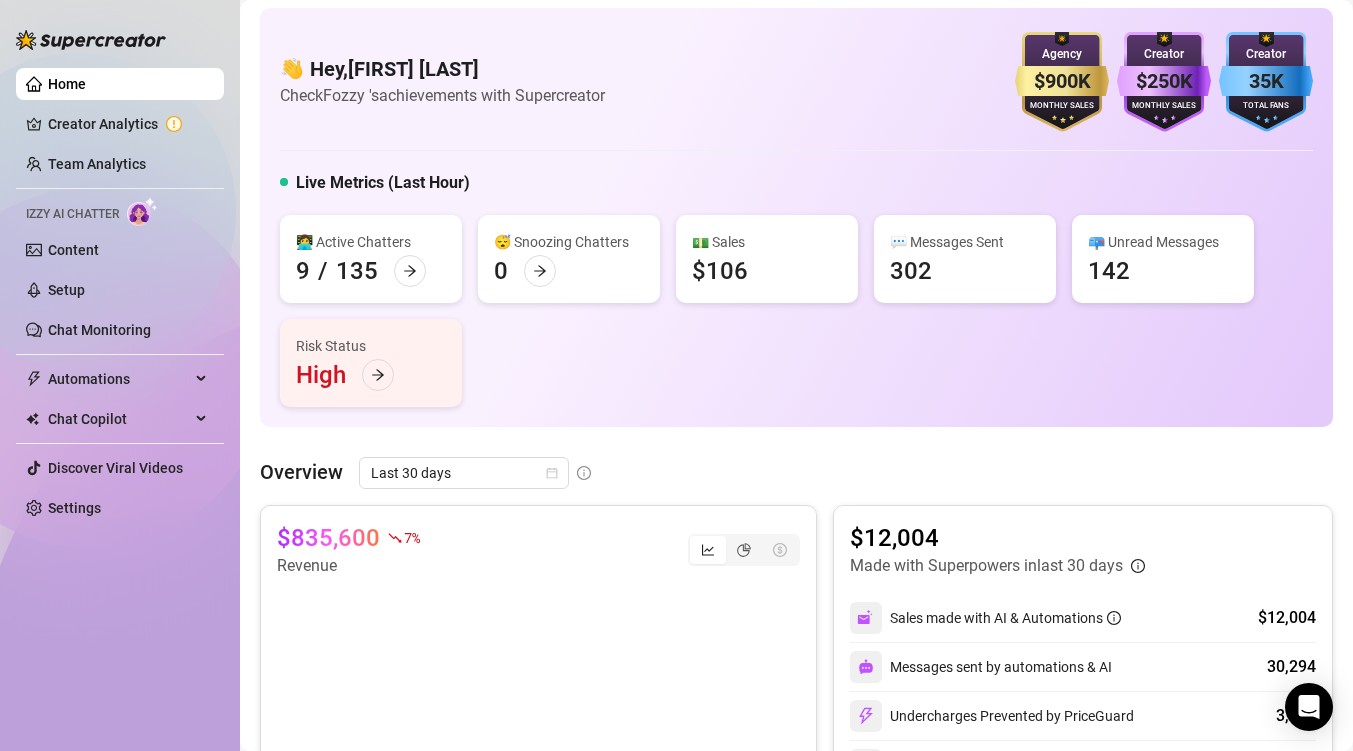 scroll, scrollTop: 12, scrollLeft: 0, axis: vertical 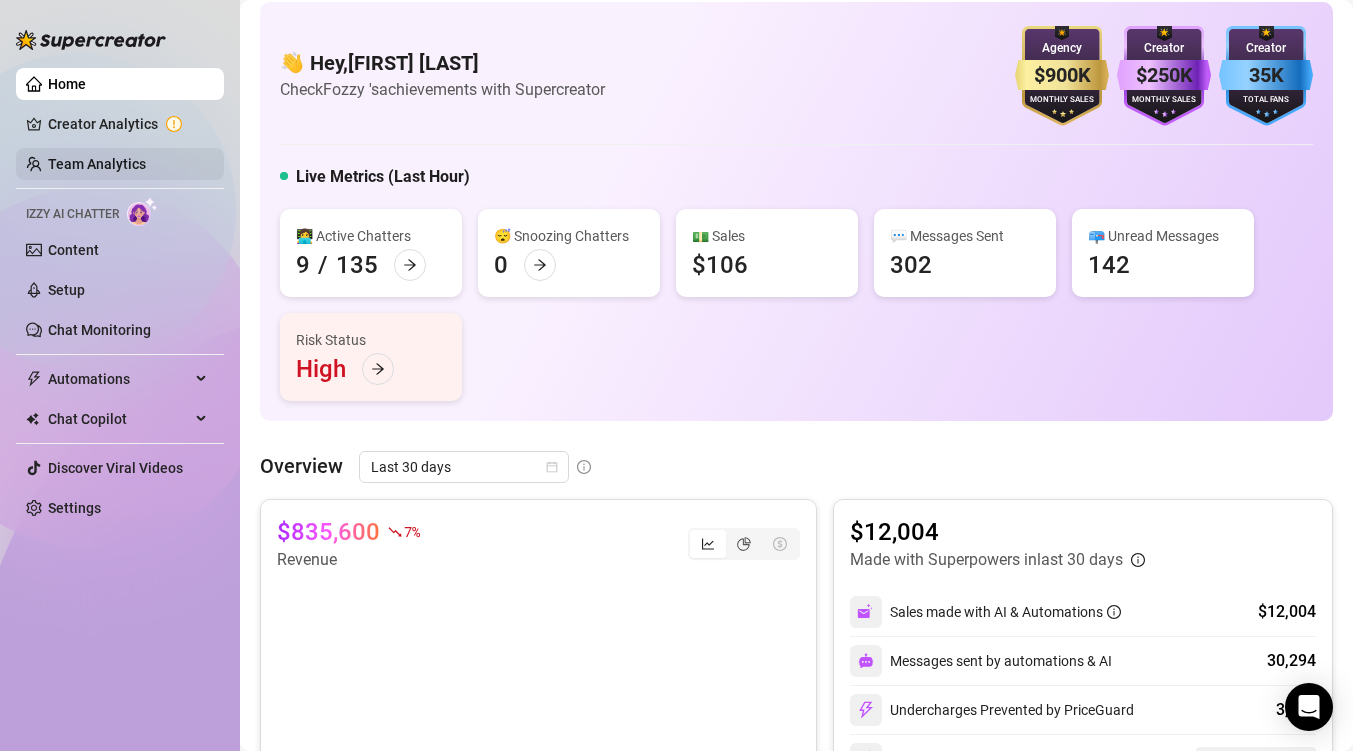 click on "Team Analytics" at bounding box center [97, 164] 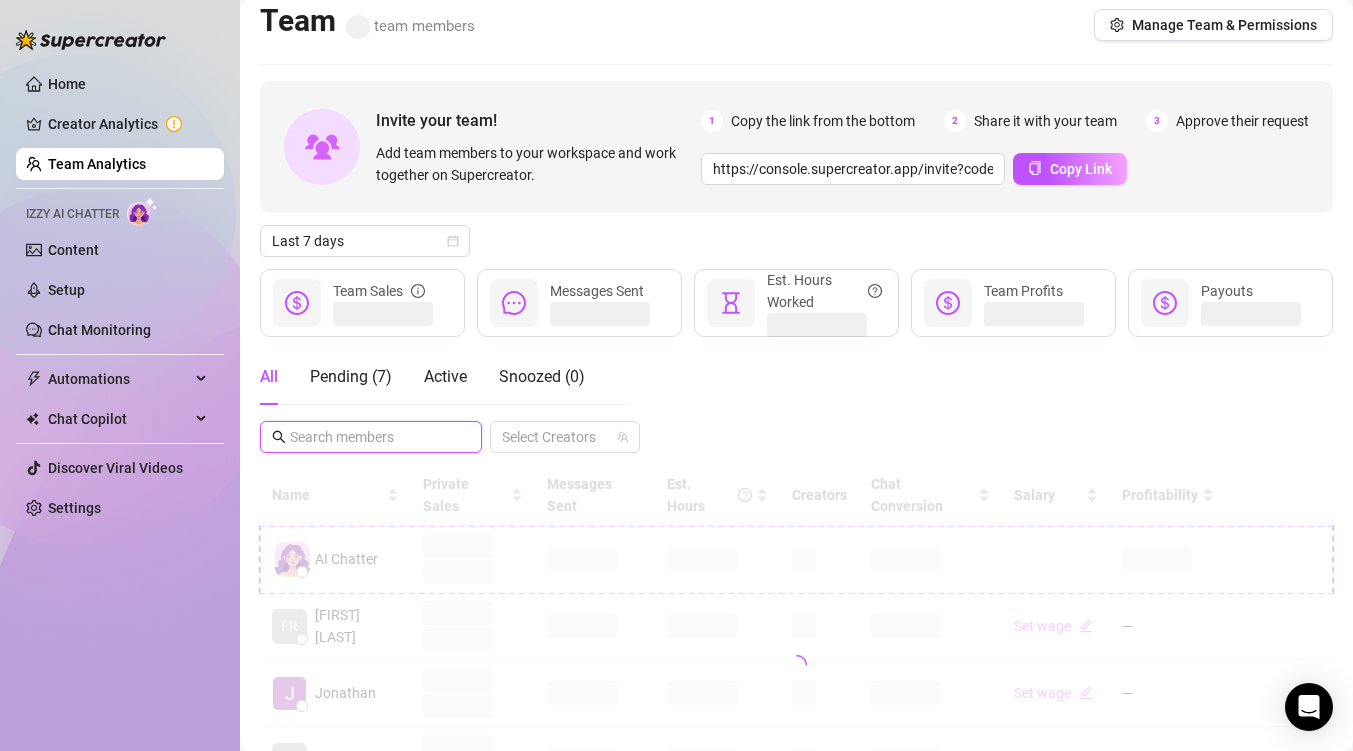 click at bounding box center [372, 437] 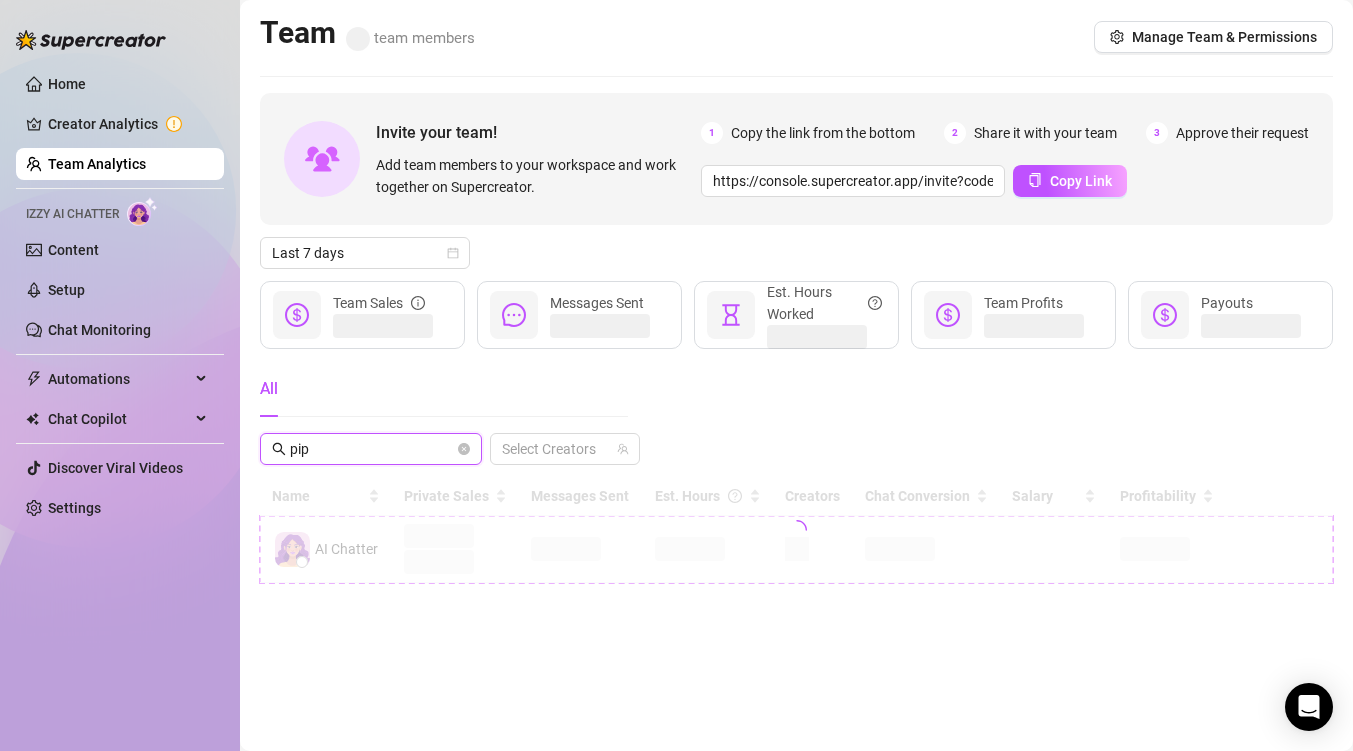 scroll, scrollTop: 0, scrollLeft: 0, axis: both 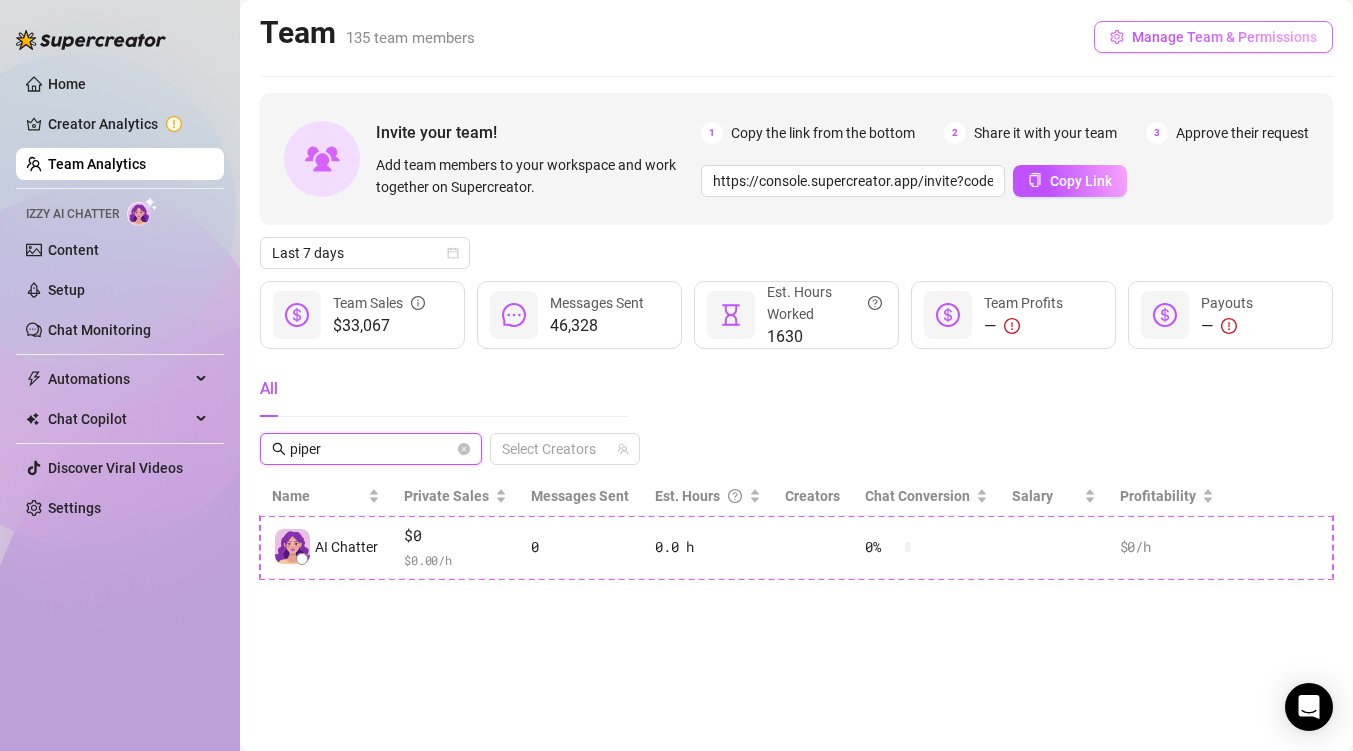 type on "piper" 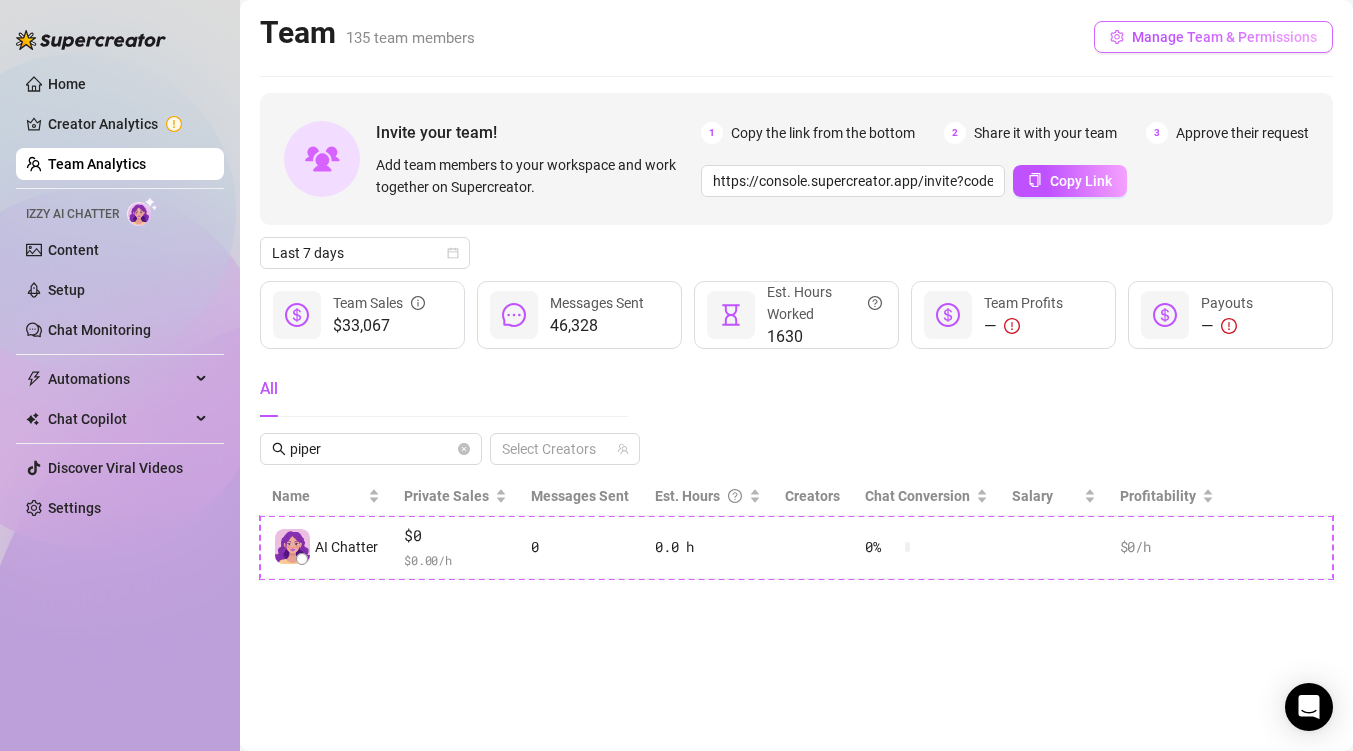 click on "Manage Team & Permissions" at bounding box center [1213, 37] 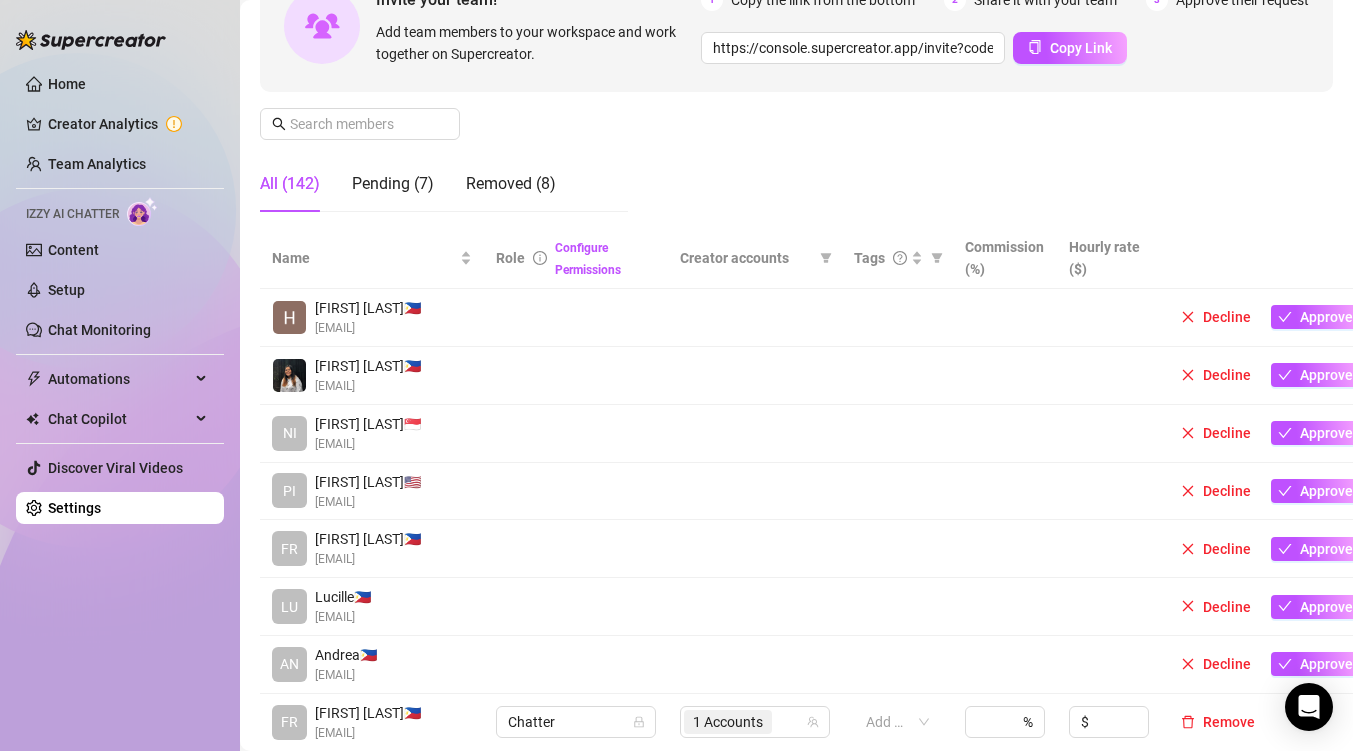 scroll, scrollTop: 220, scrollLeft: 15, axis: both 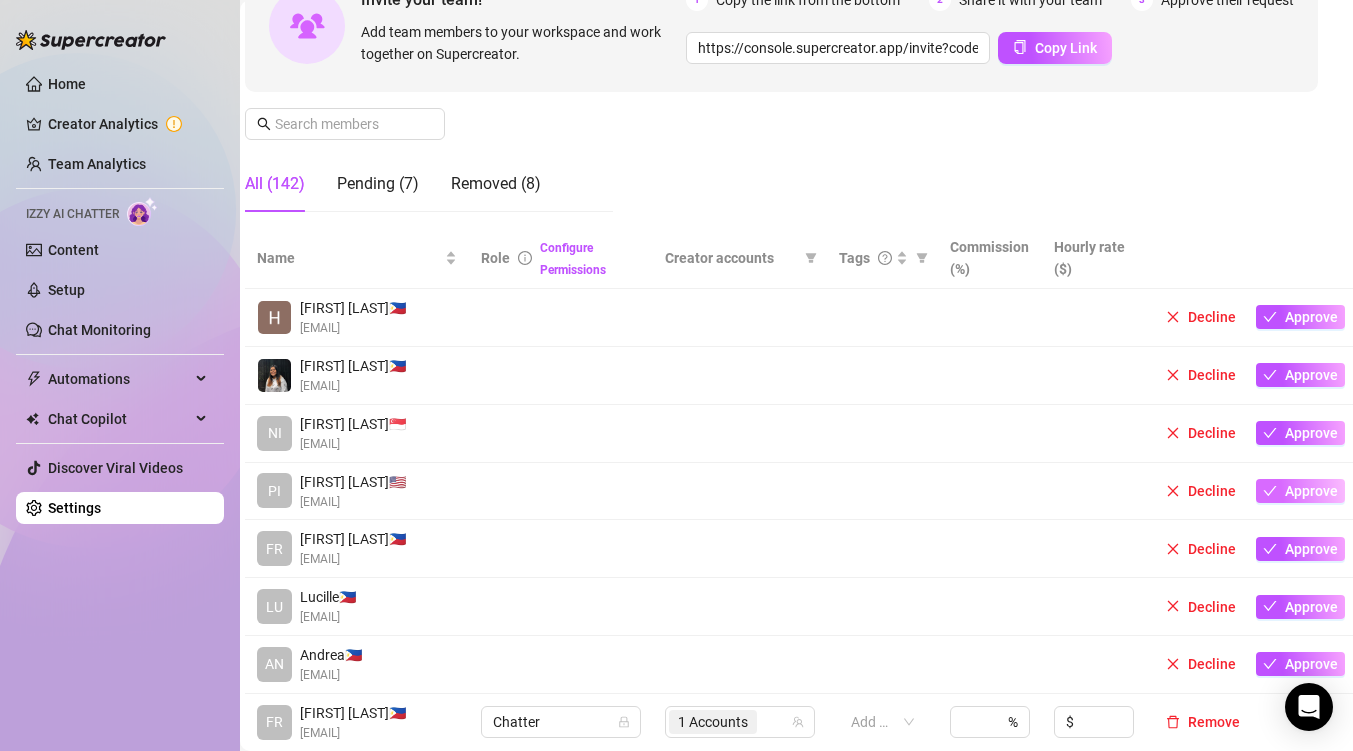click on "Approve" at bounding box center (1311, 491) 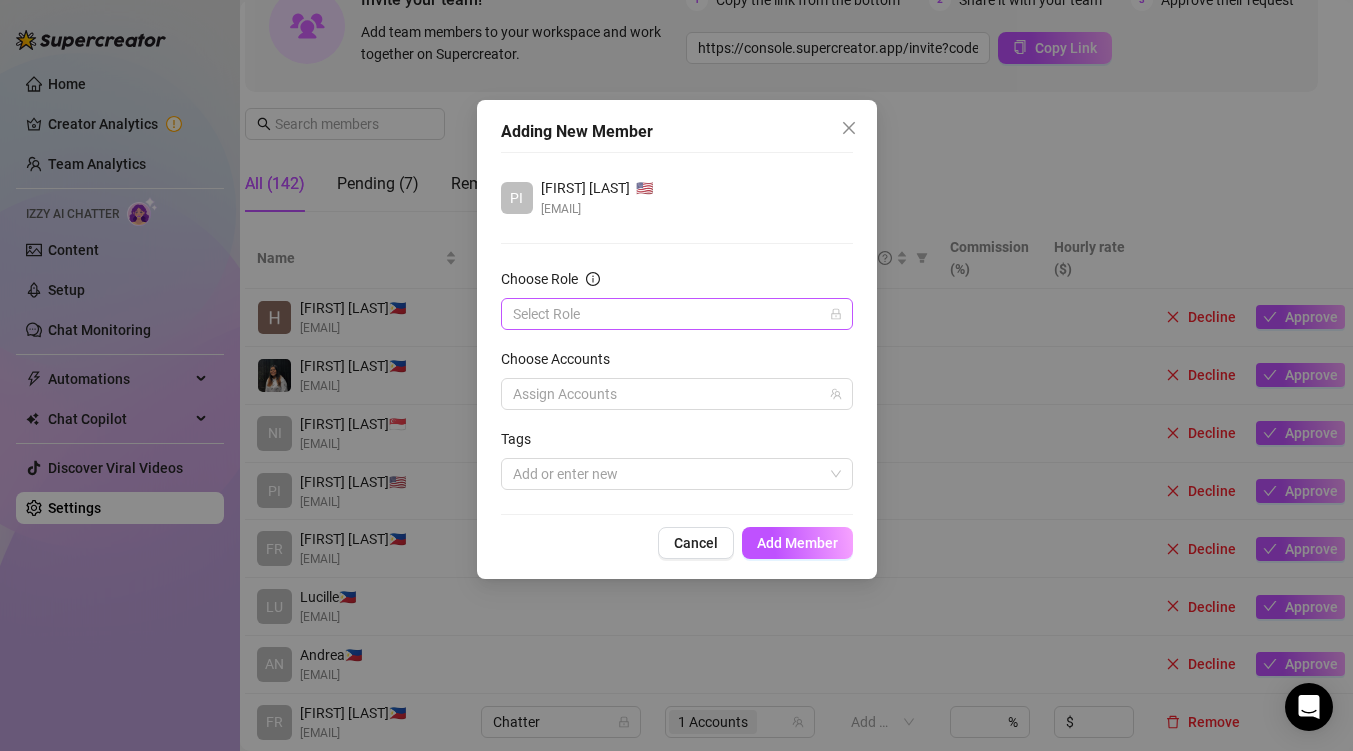 click on "Choose Role" at bounding box center [668, 314] 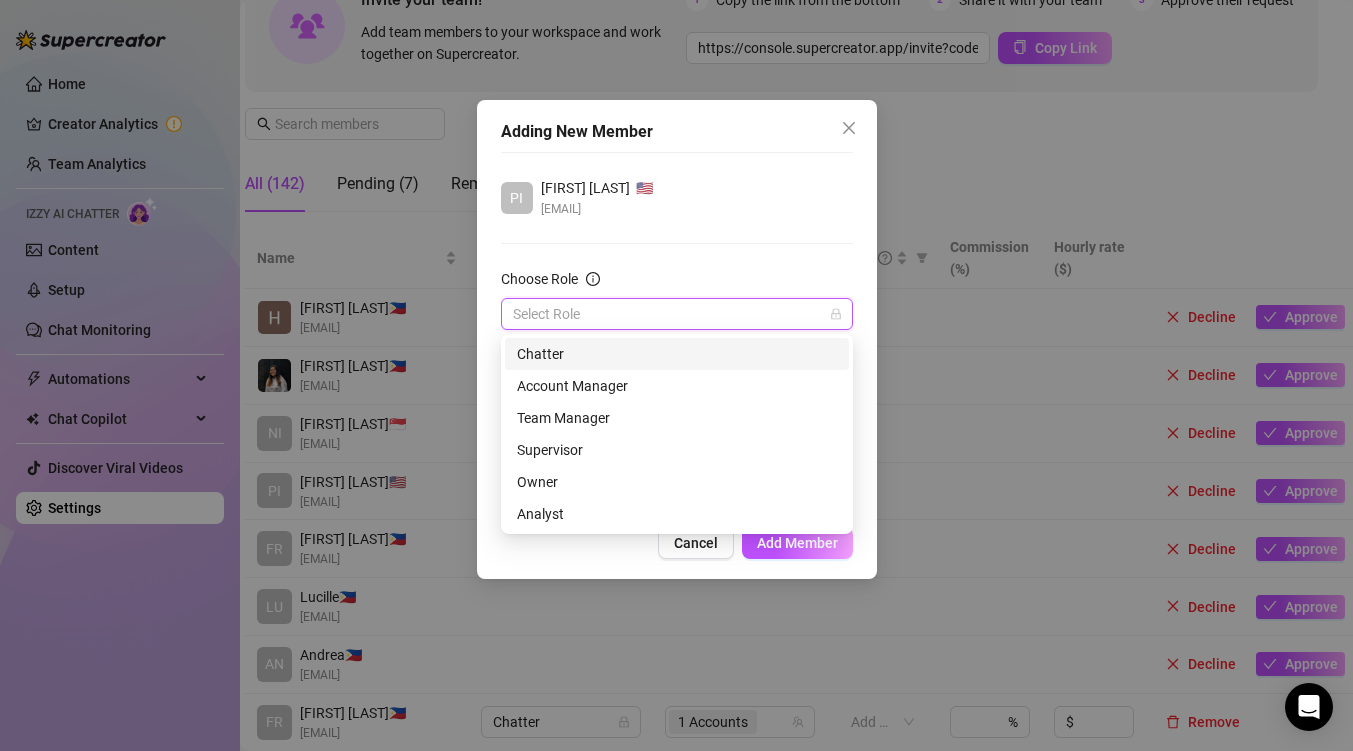 click on "Chatter" at bounding box center [677, 354] 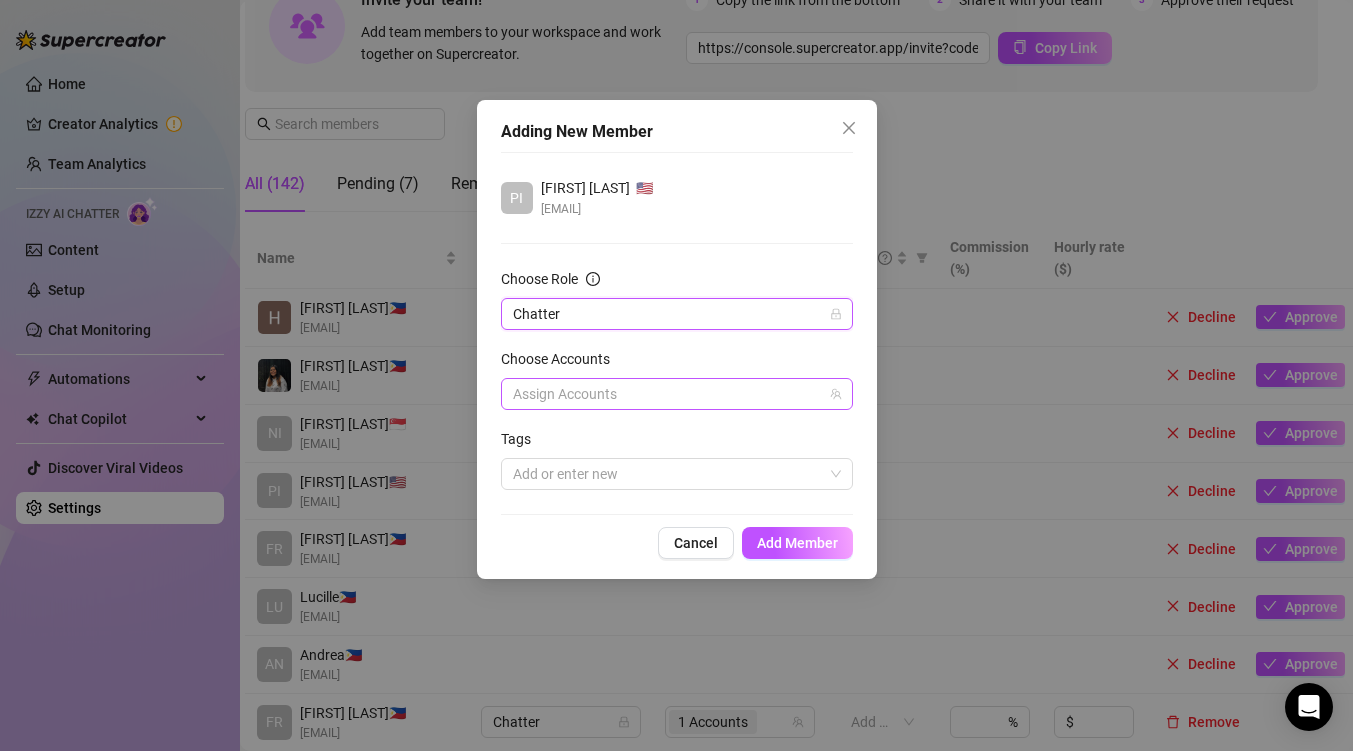 click at bounding box center [666, 394] 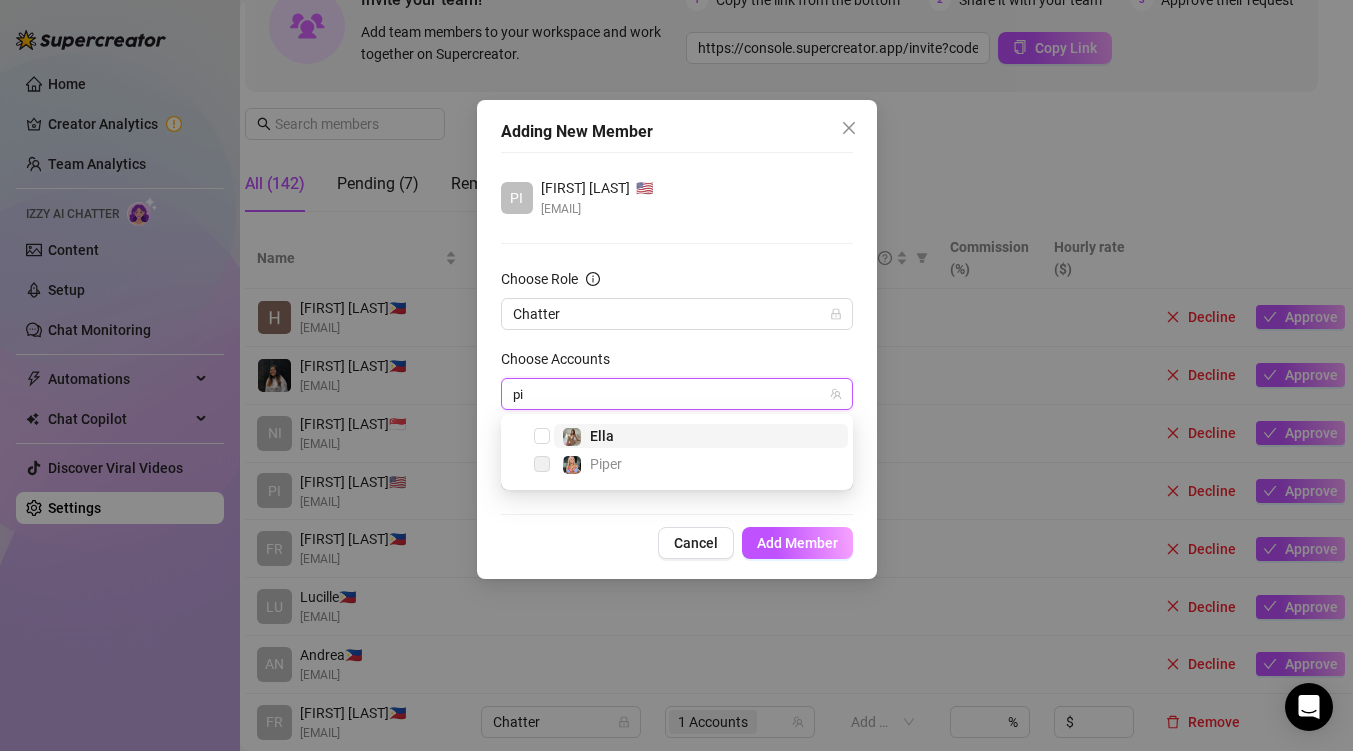 type on "pip" 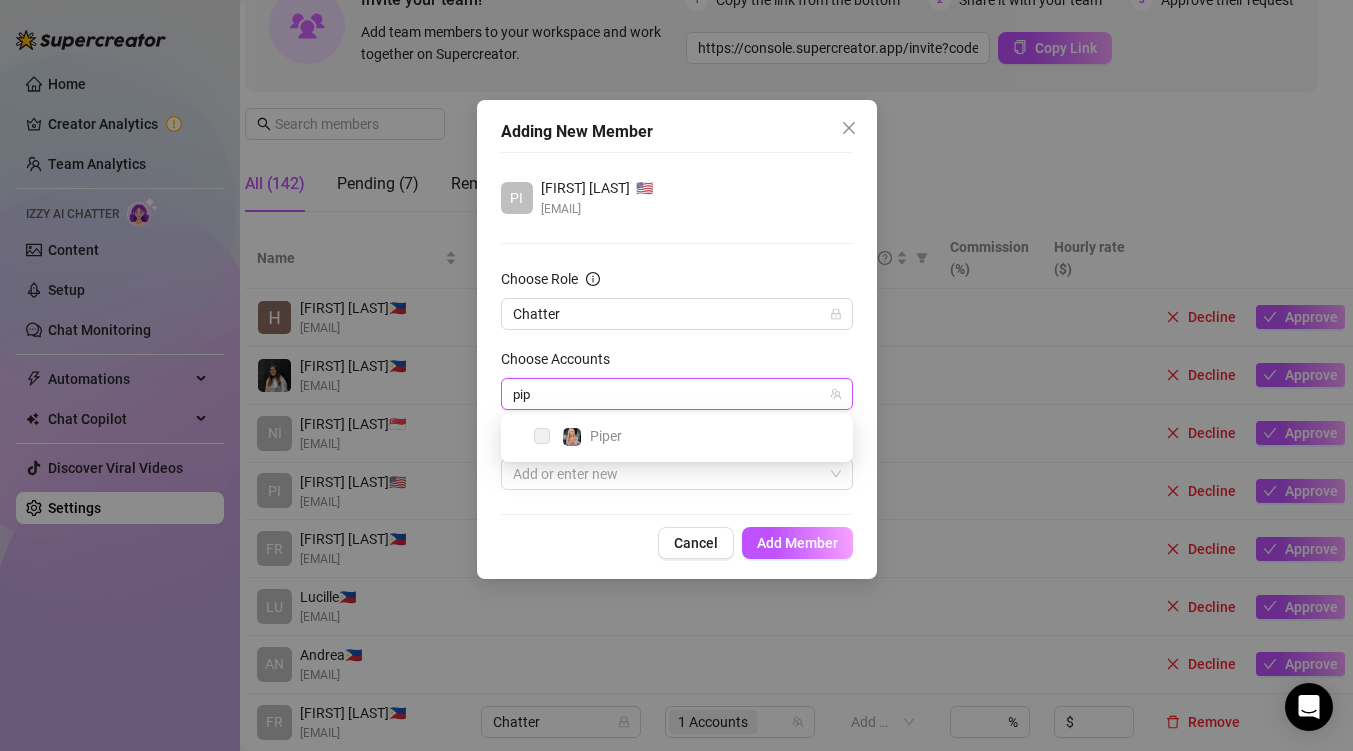 click on "Piper" at bounding box center (606, 436) 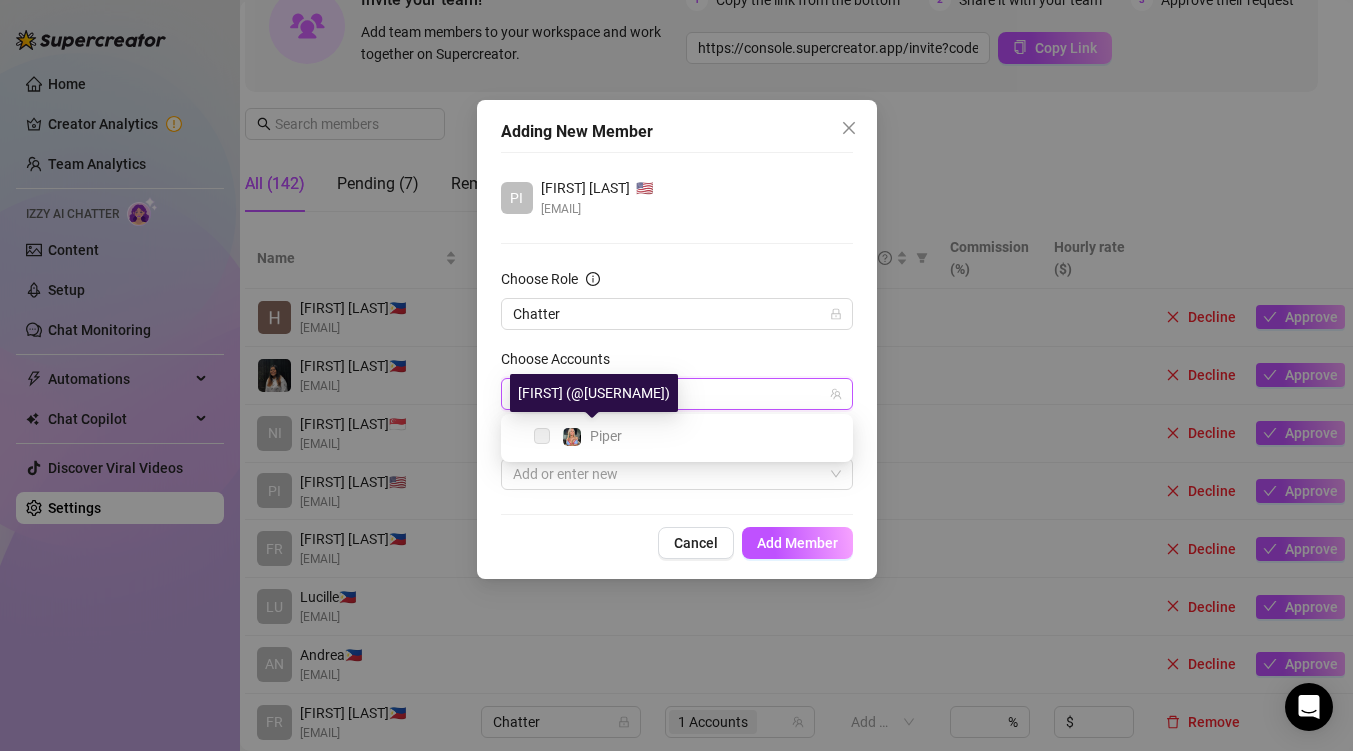 click at bounding box center [542, 436] 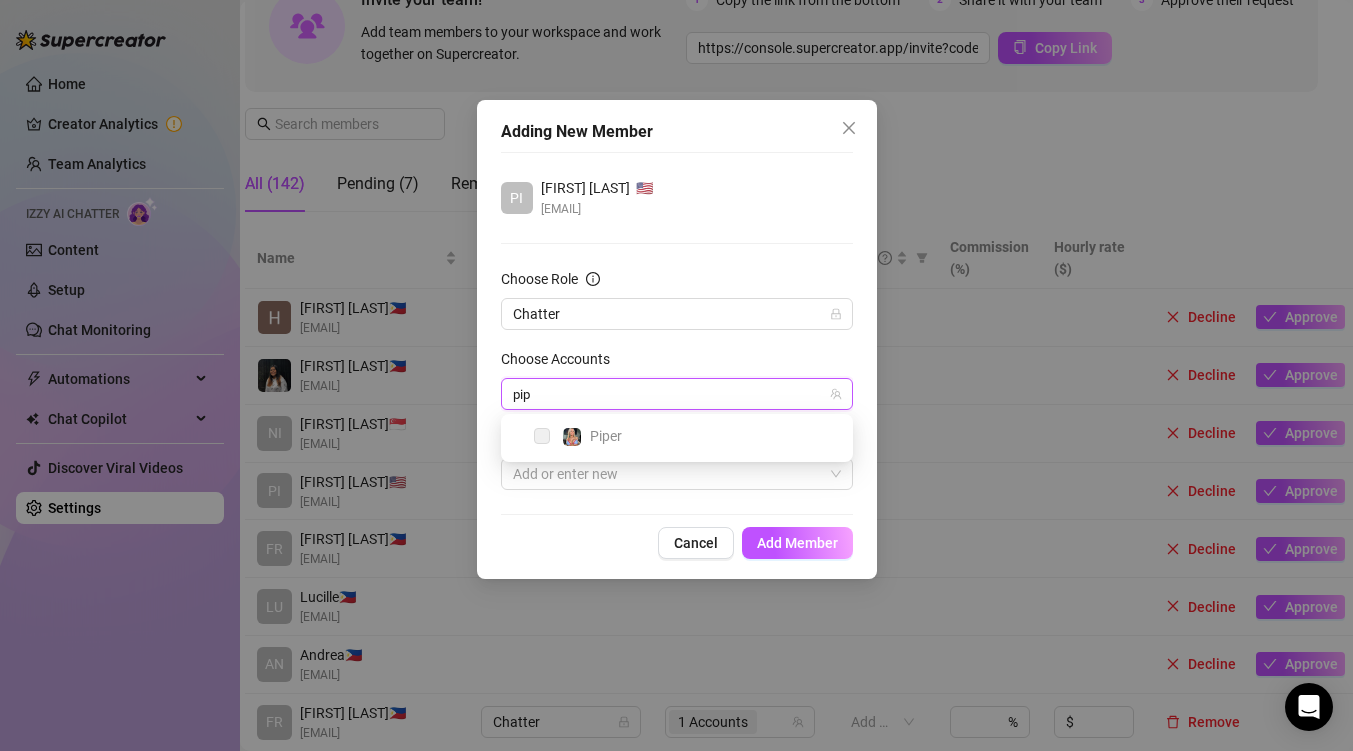 click on "Choose Accounts" at bounding box center (677, 363) 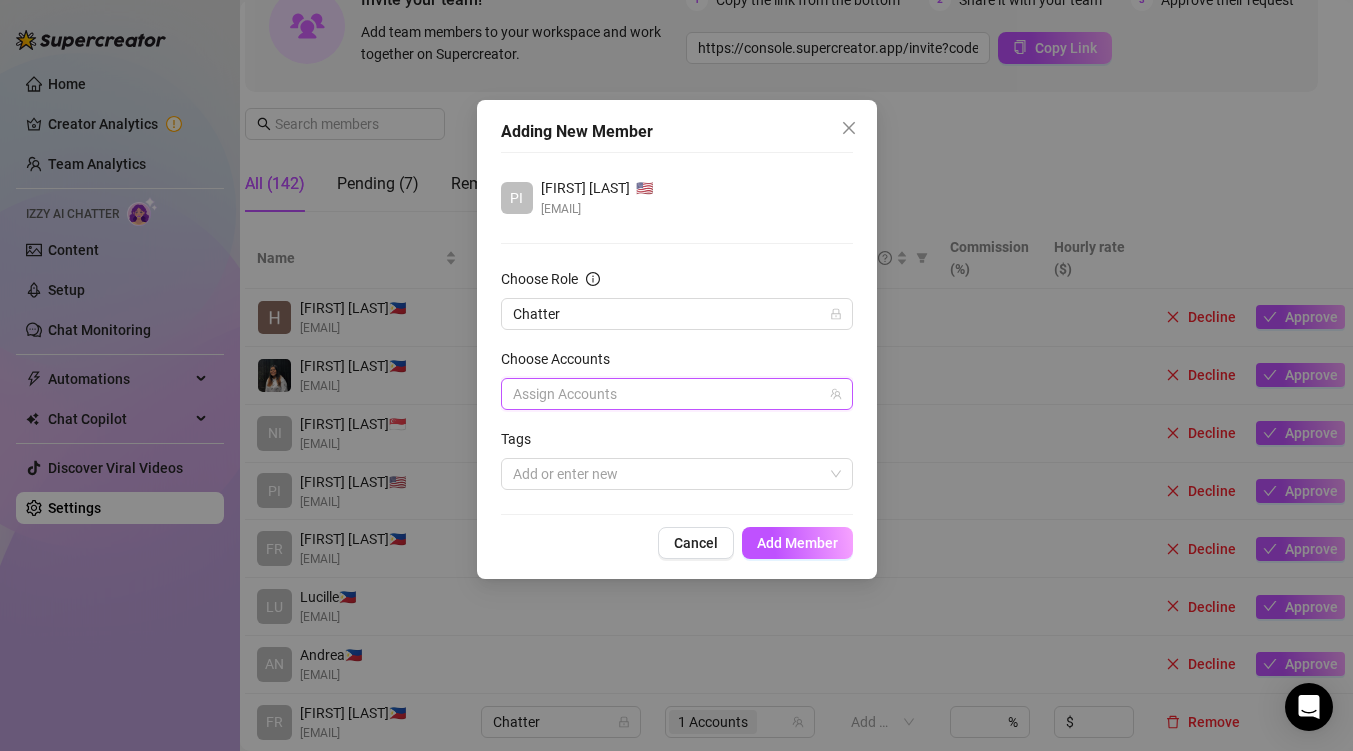 type 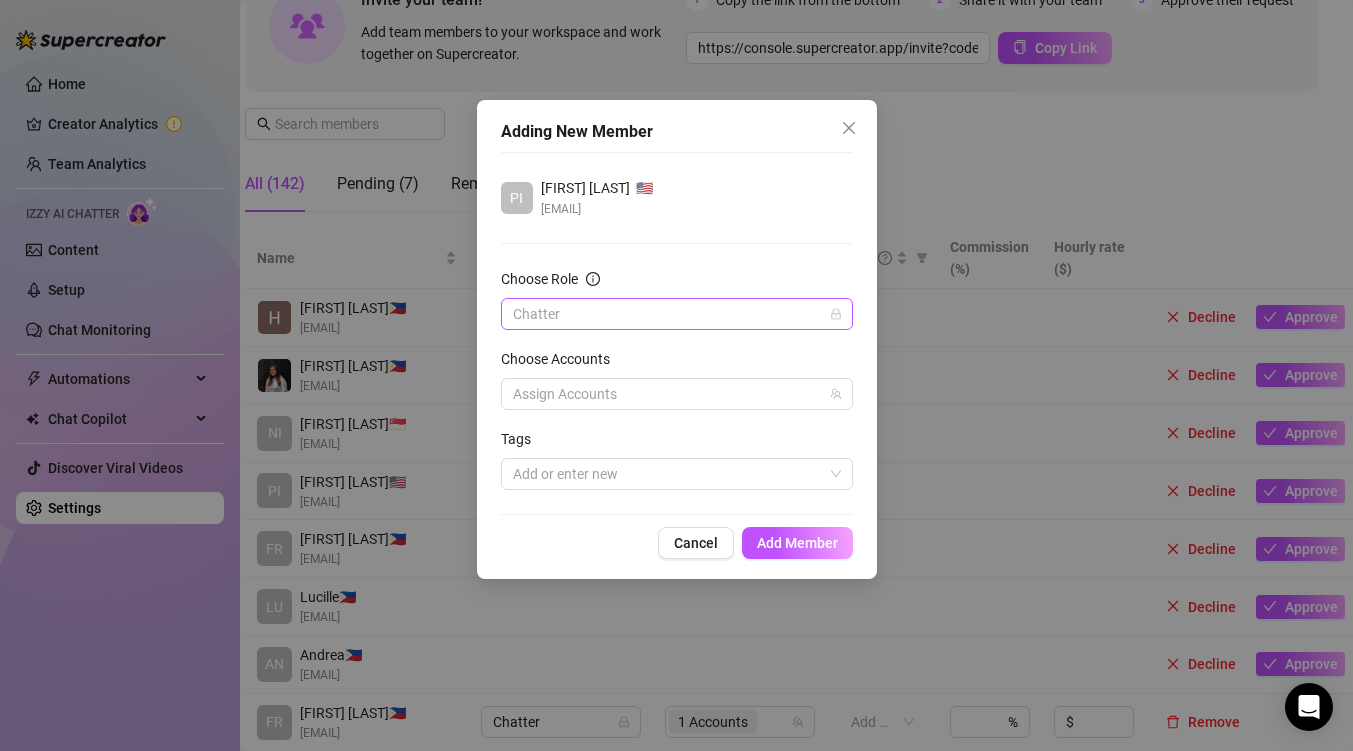 click on "Chatter" at bounding box center [677, 314] 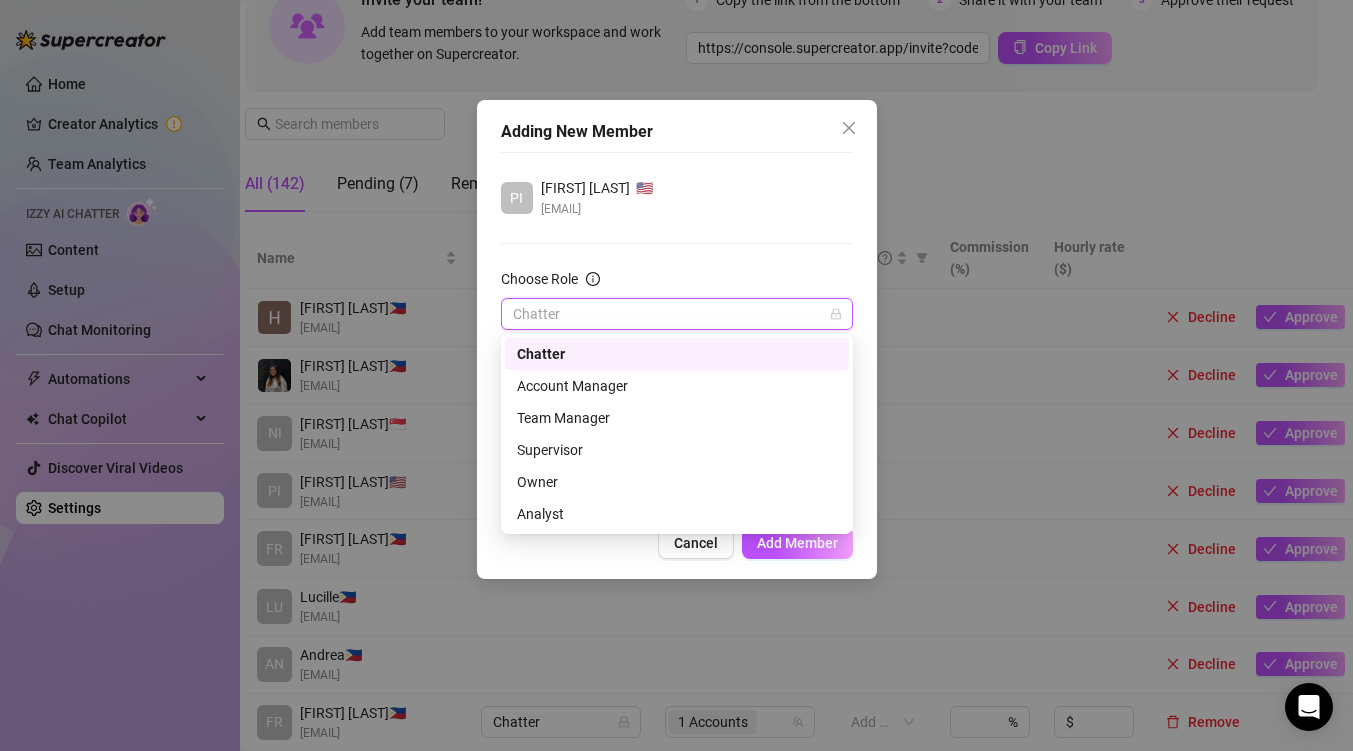 click on "PI [FIRST] [LAST] 🇺🇸 [EMAIL] Choose Role  Chatter Choose Accounts   Assign Accounts Tags   Add or enter new" at bounding box center (677, 333) 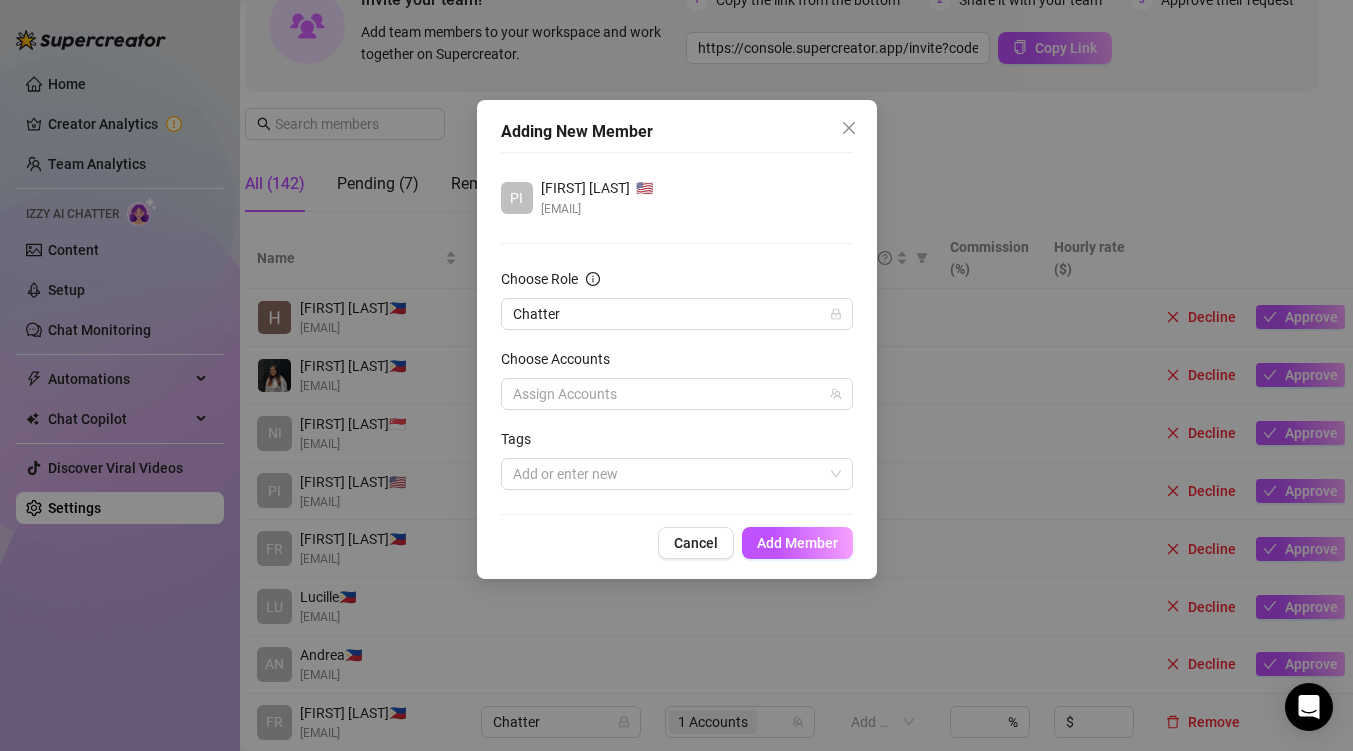 click on "Adding New Member PI [FIRST] [LAST] 🇺🇸 [EMAIL] Choose Role  Select Role Choose Accounts   Assign Accounts Tags   Add or enter new Cancel Add Member" at bounding box center (677, 339) 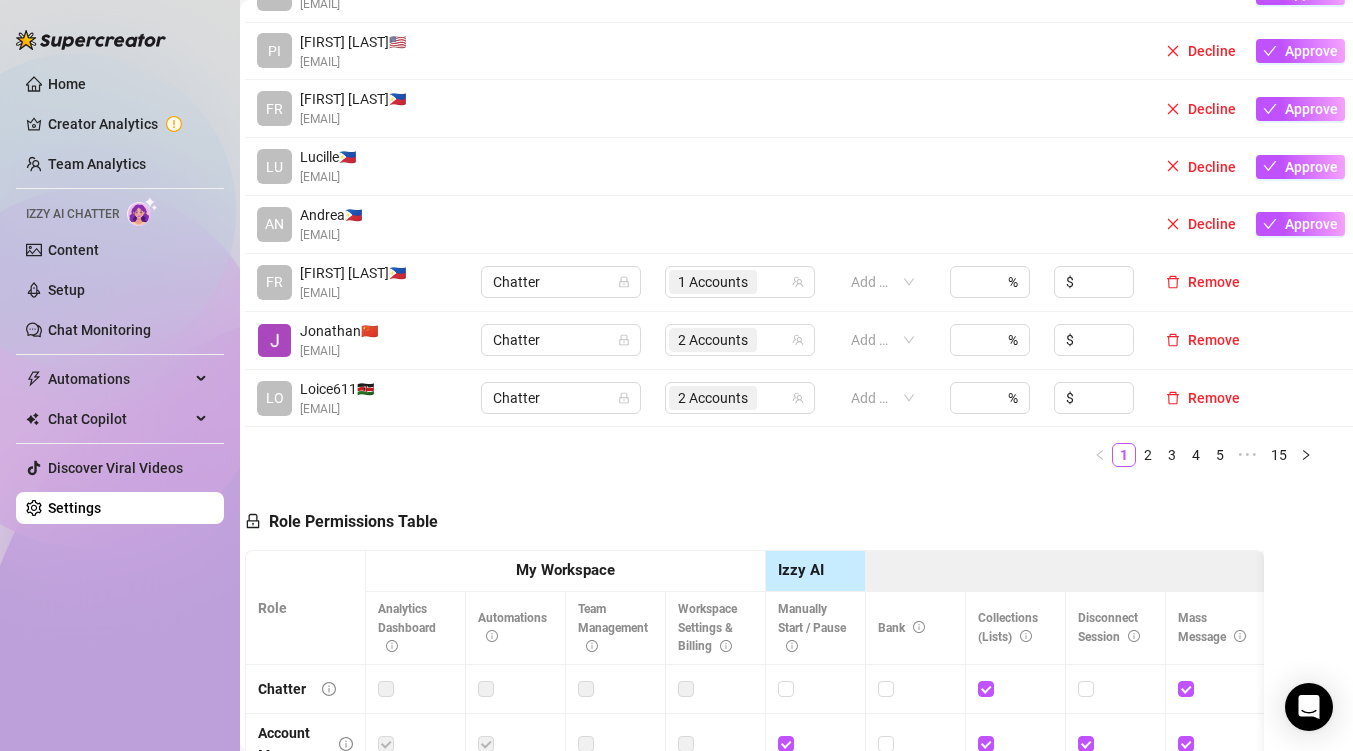 scroll, scrollTop: 522, scrollLeft: 15, axis: both 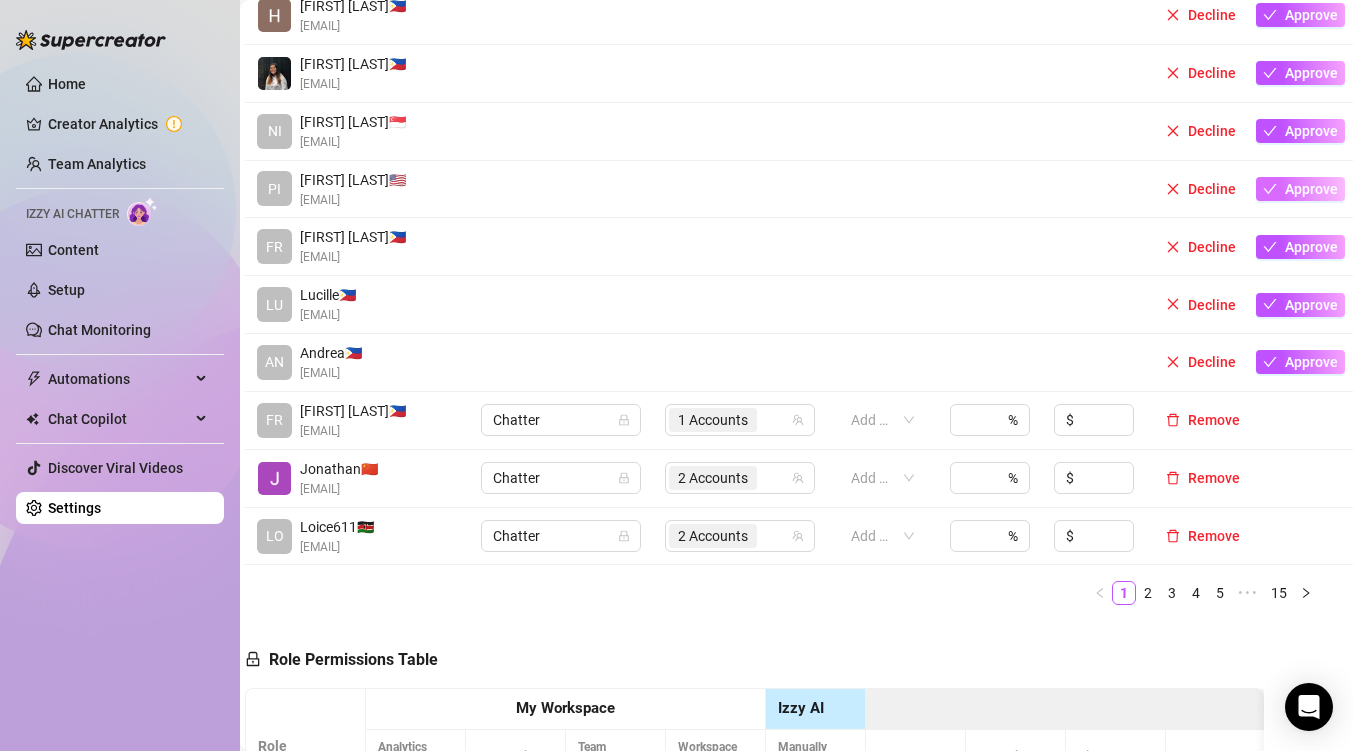 click on "Approve" at bounding box center [1311, 189] 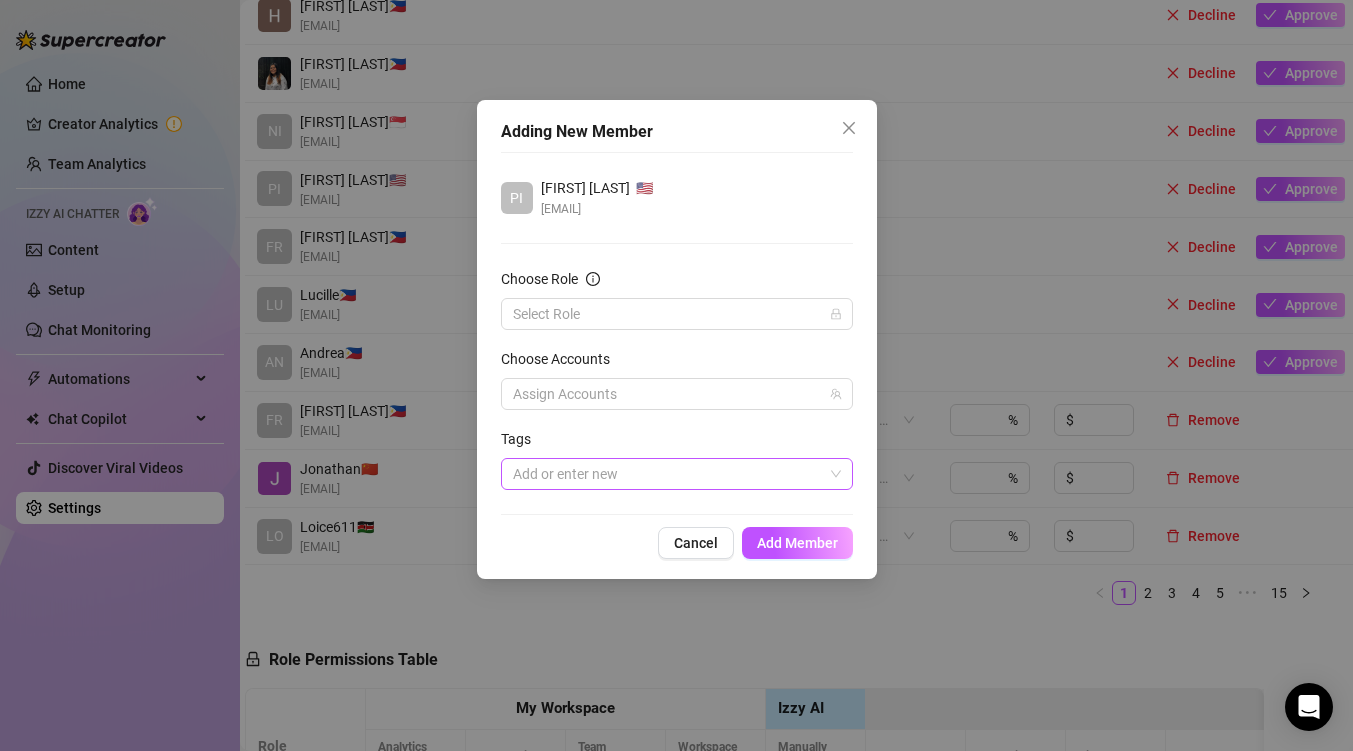 click at bounding box center (666, 474) 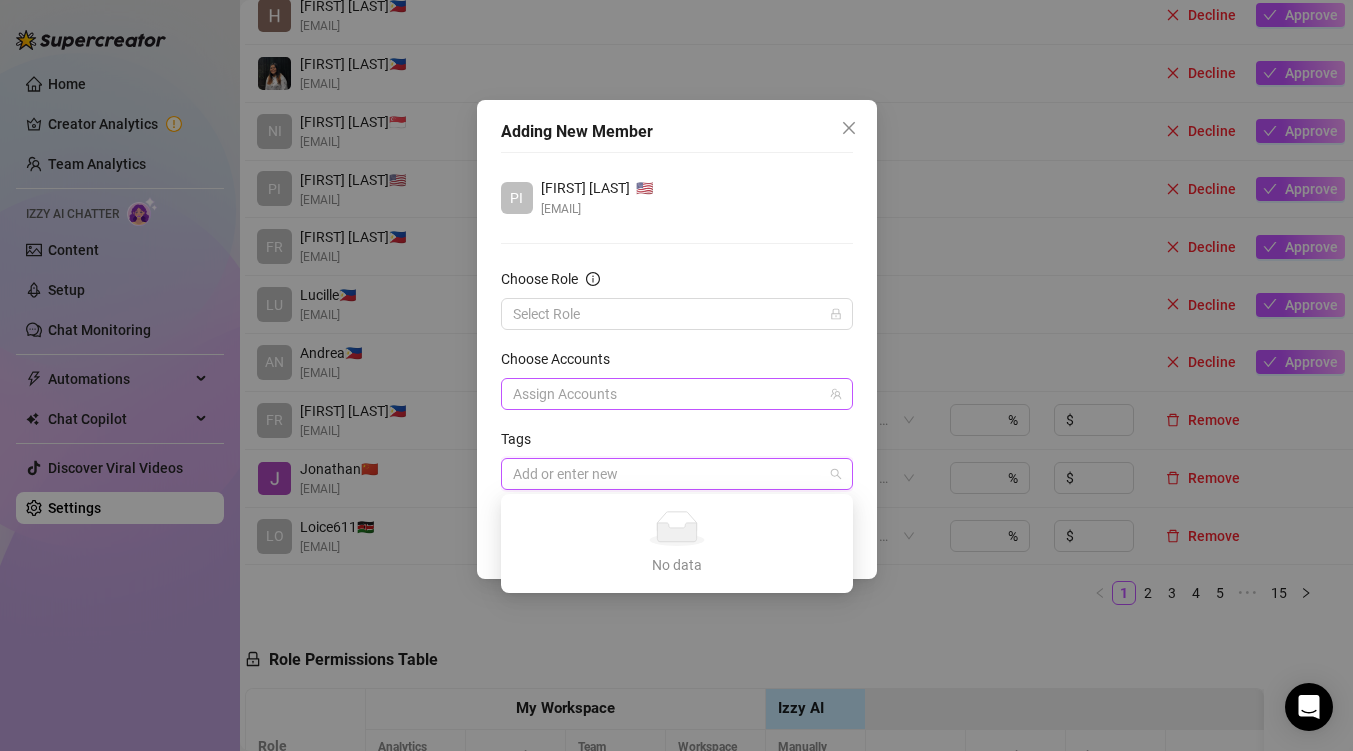 click at bounding box center (666, 394) 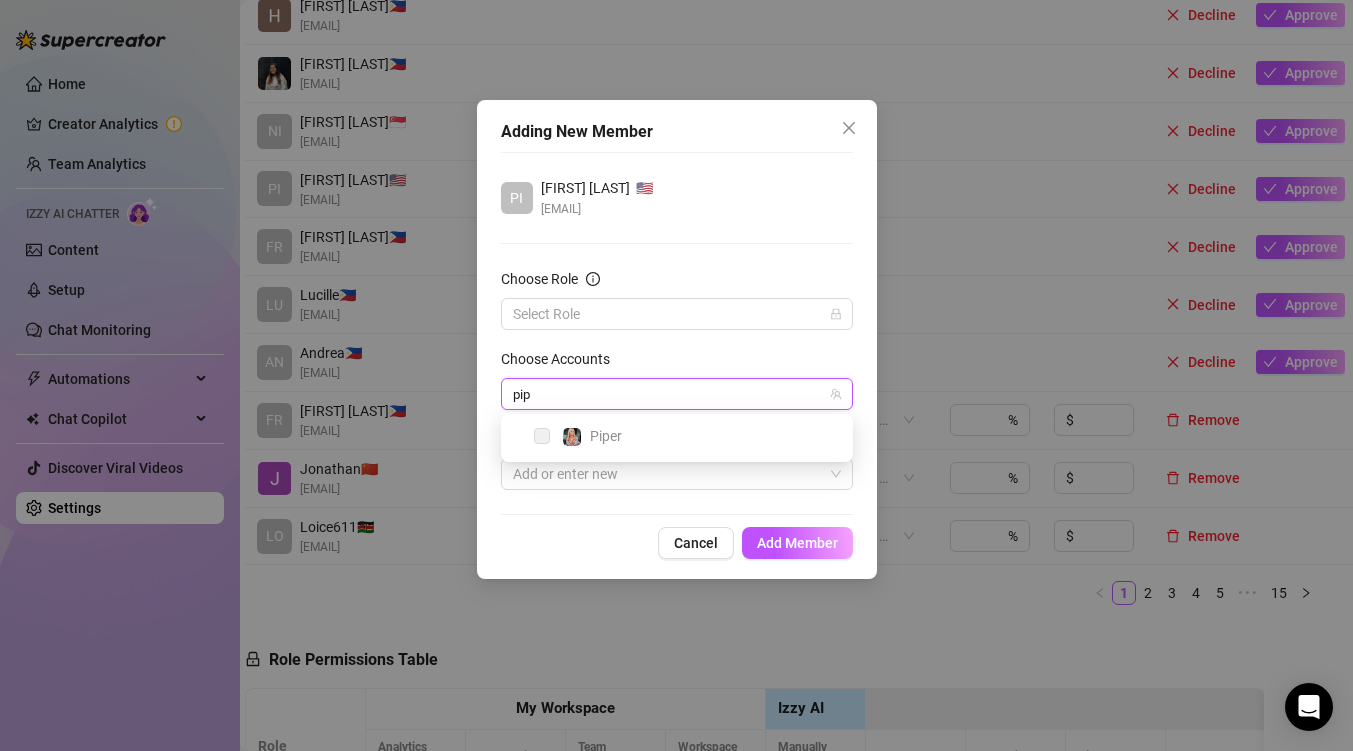type on "pip" 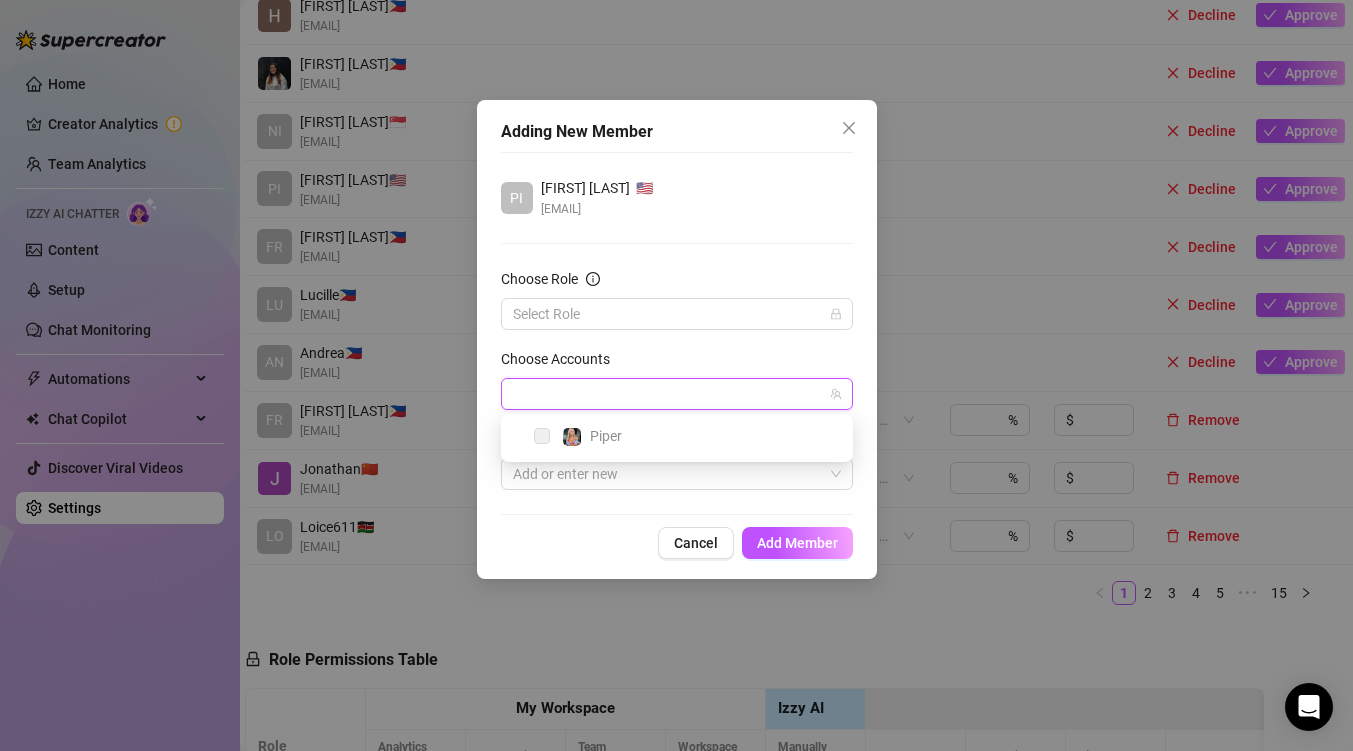 click on "Piper" at bounding box center [677, 438] 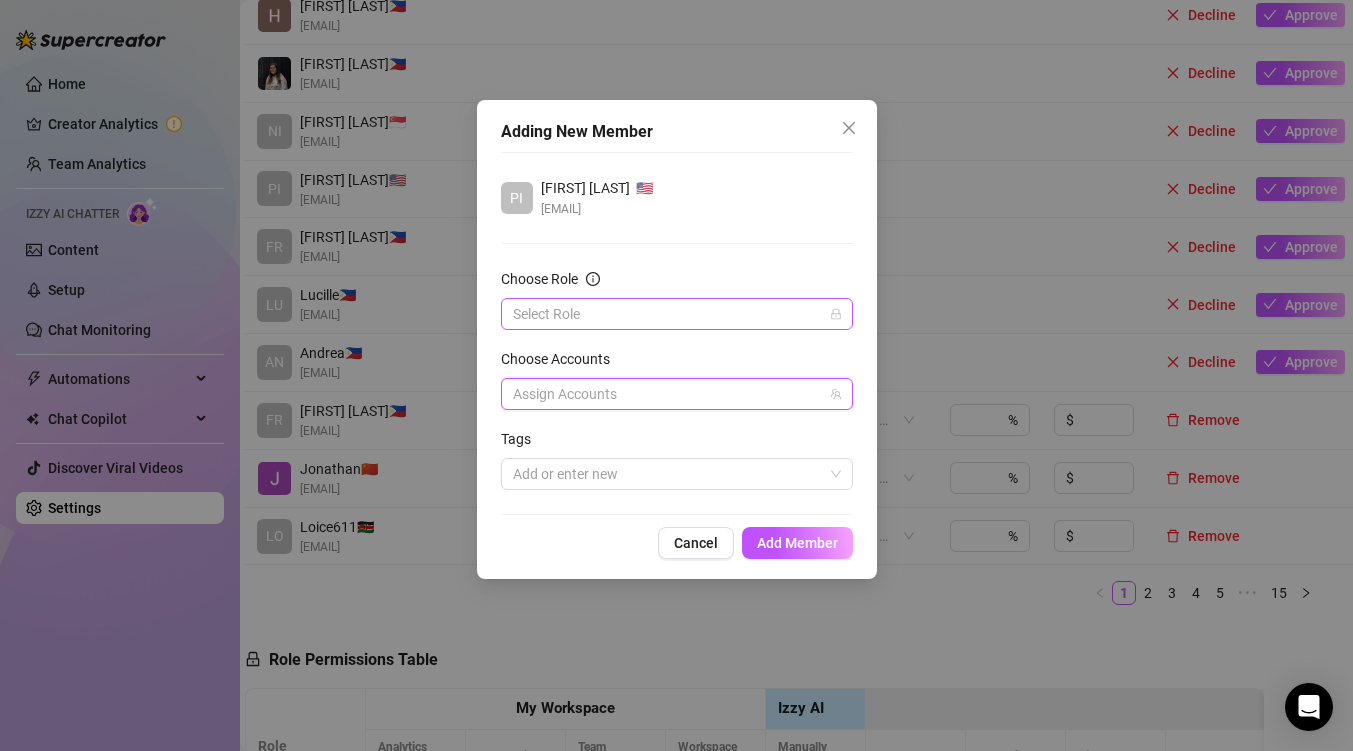 click on "Choose Role" at bounding box center [668, 314] 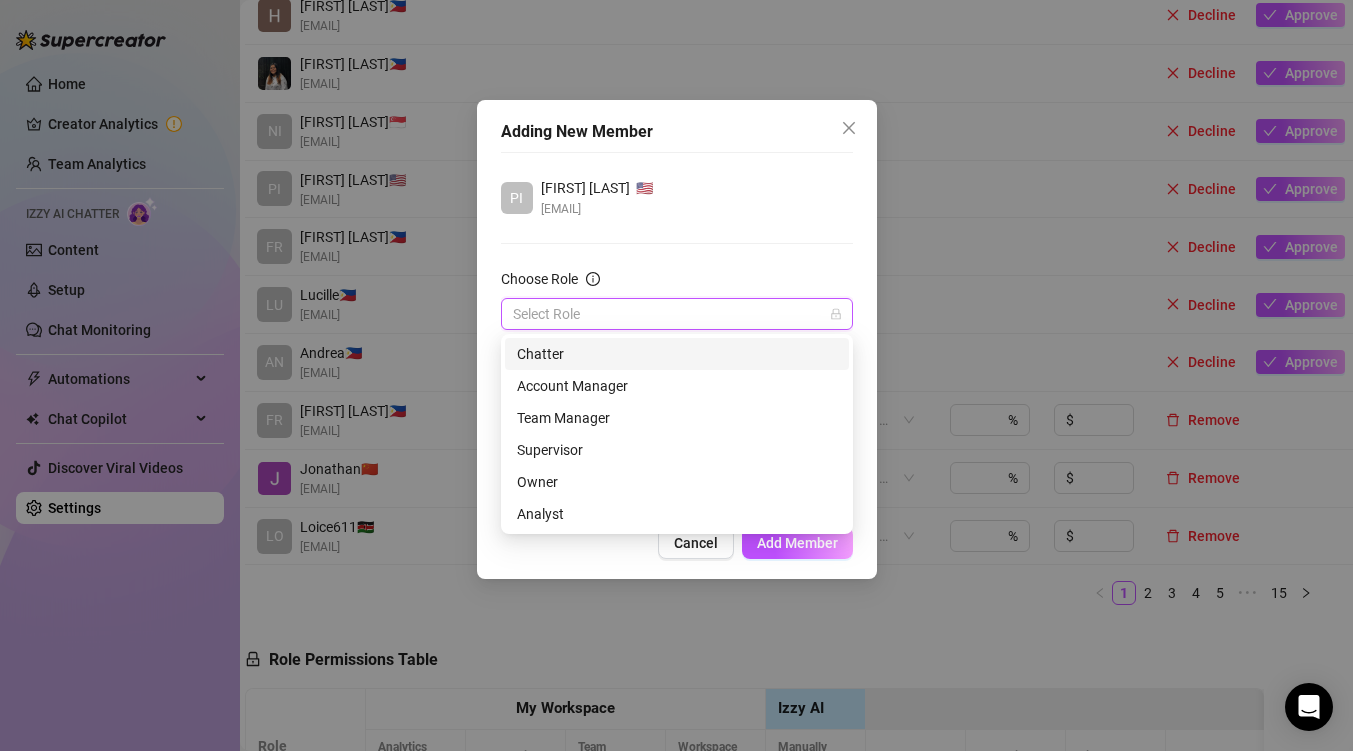 click on "Chatter" at bounding box center (677, 354) 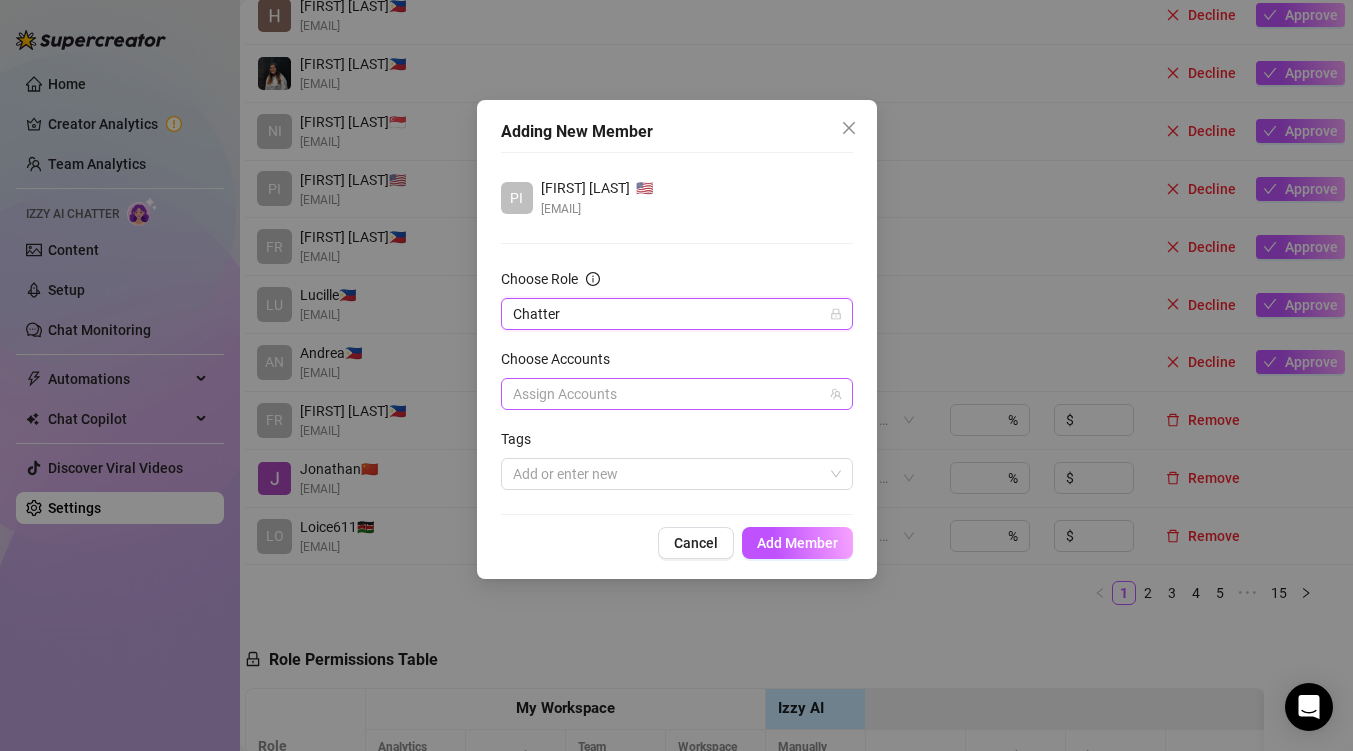 click at bounding box center [666, 394] 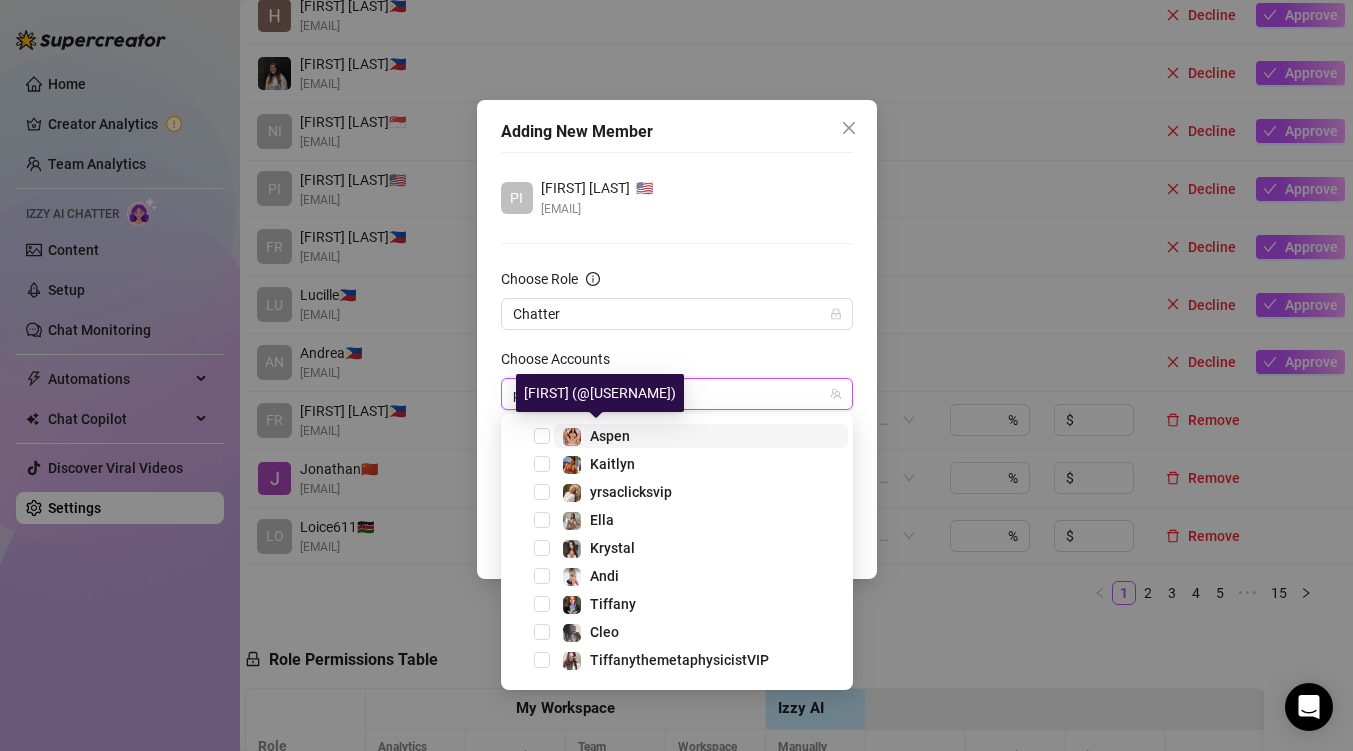 type on "pip" 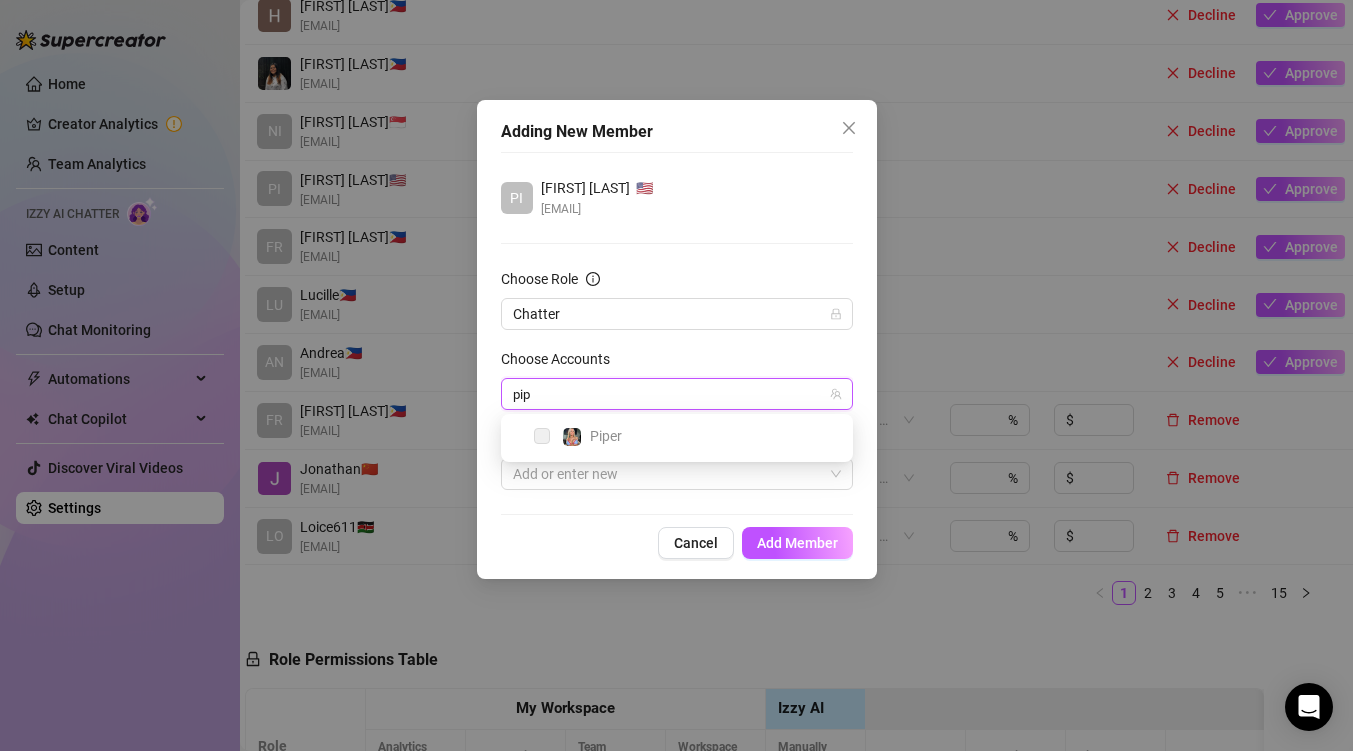 click on "Piper" at bounding box center (606, 436) 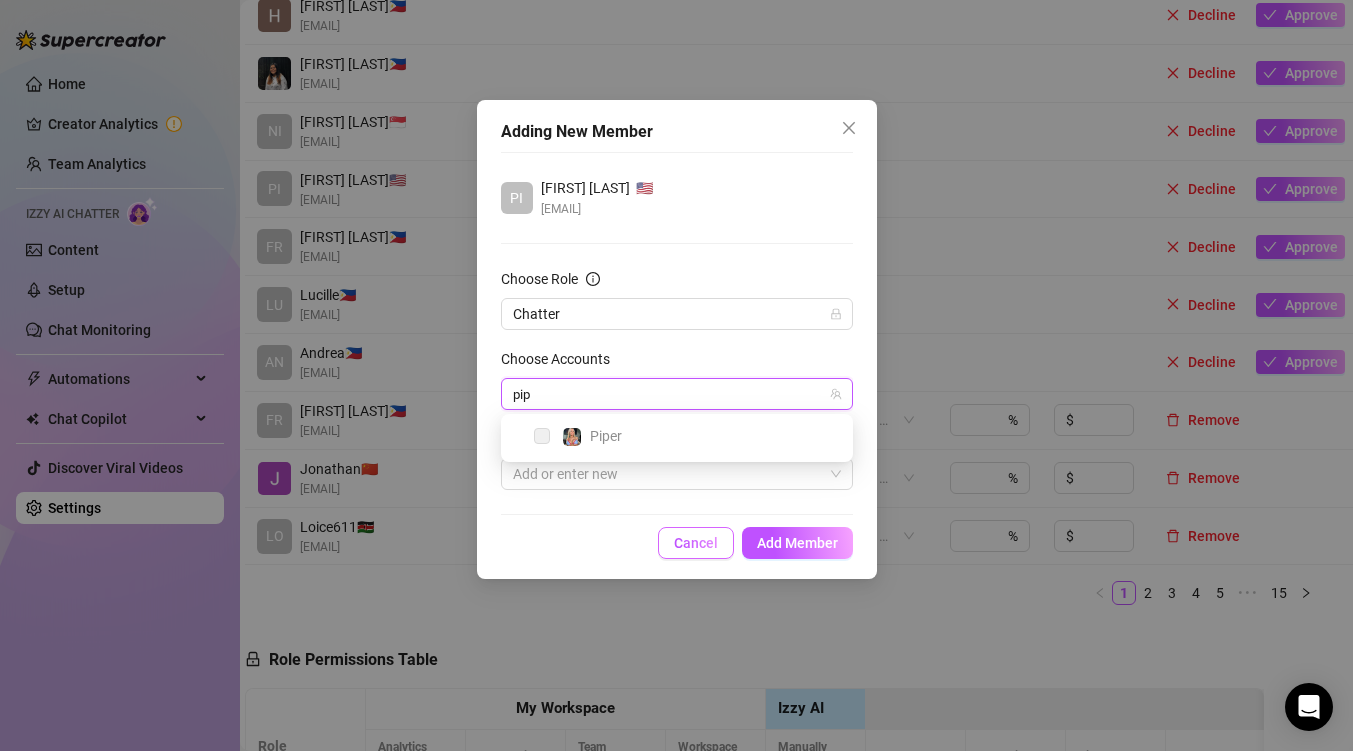 type 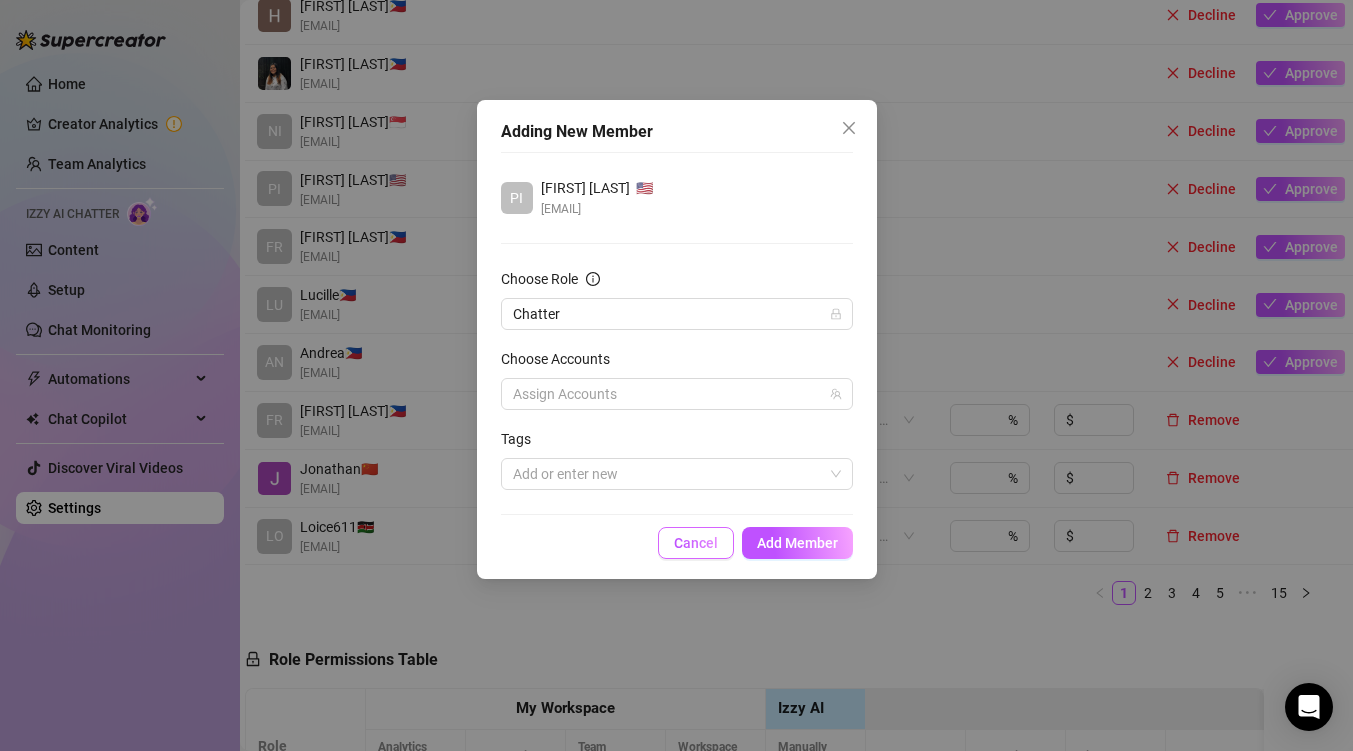 click on "Cancel" at bounding box center [696, 543] 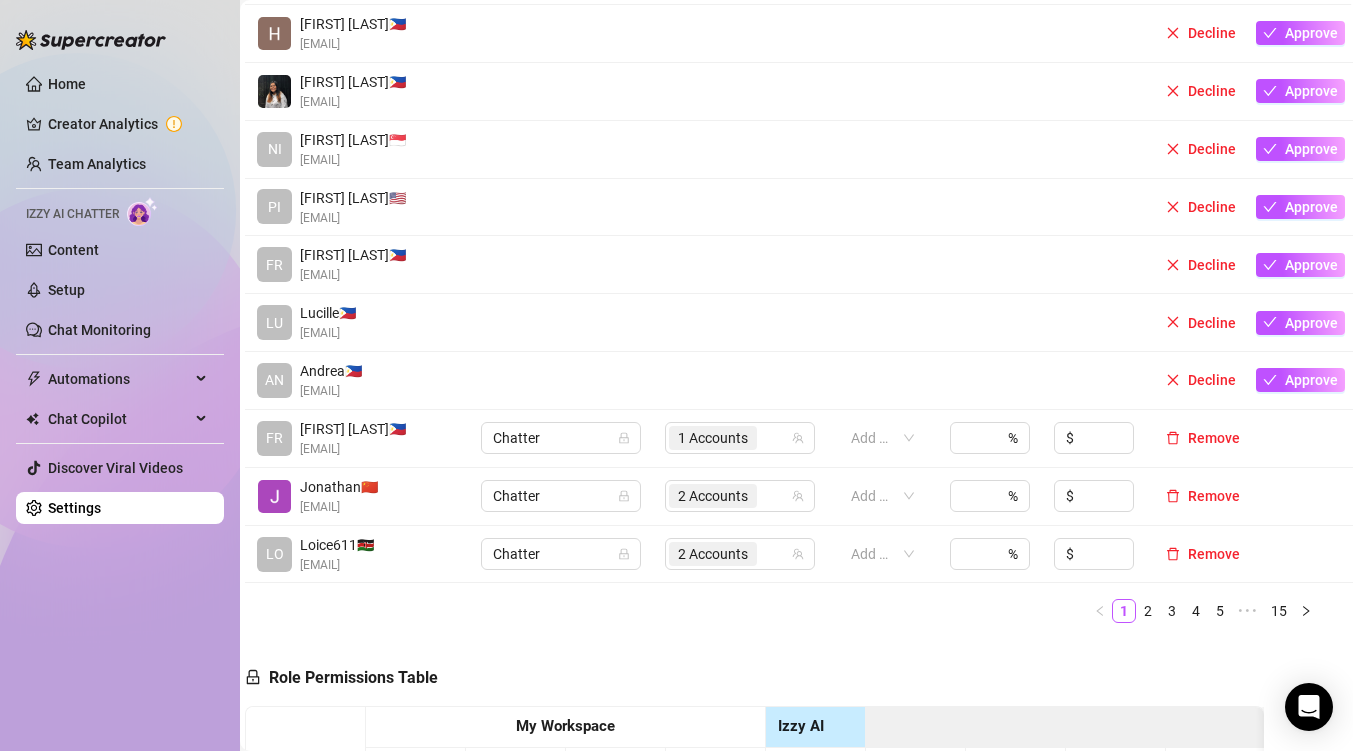 scroll, scrollTop: 502, scrollLeft: 15, axis: both 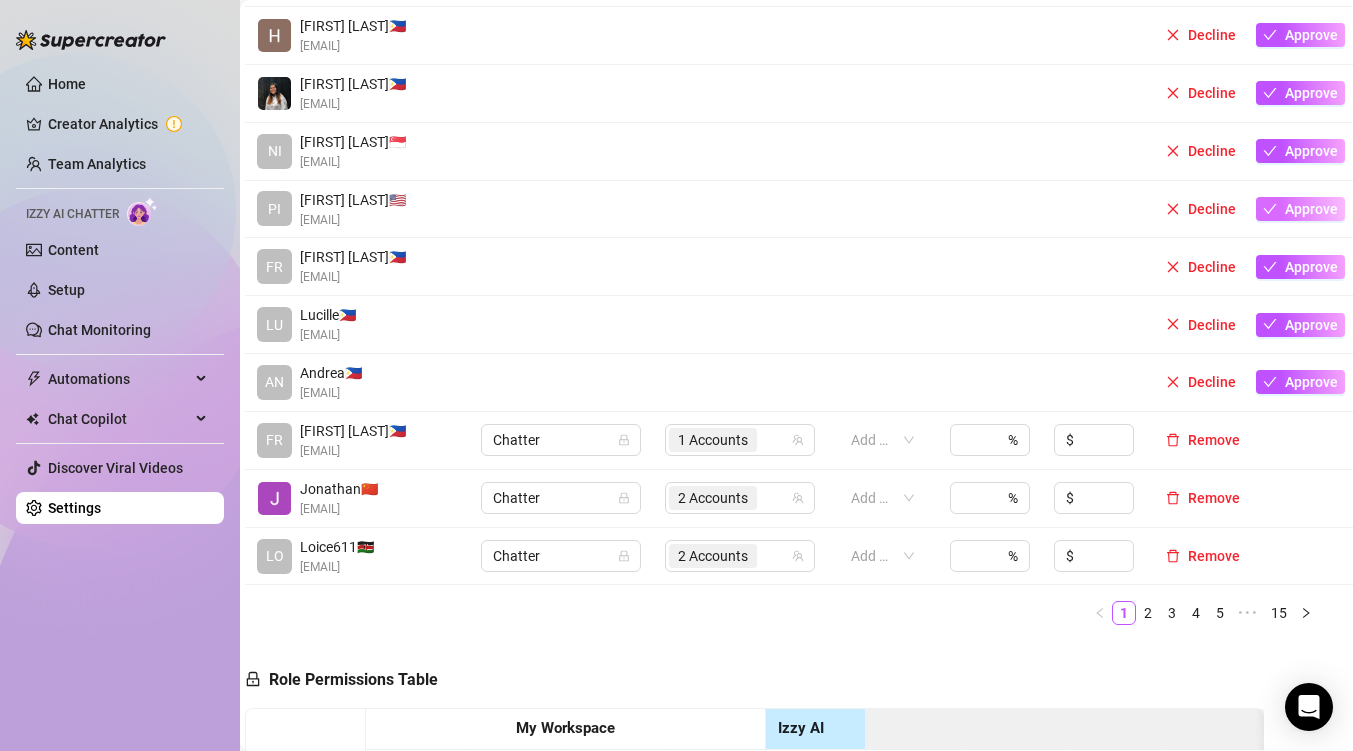 click on "Approve" at bounding box center (1311, 209) 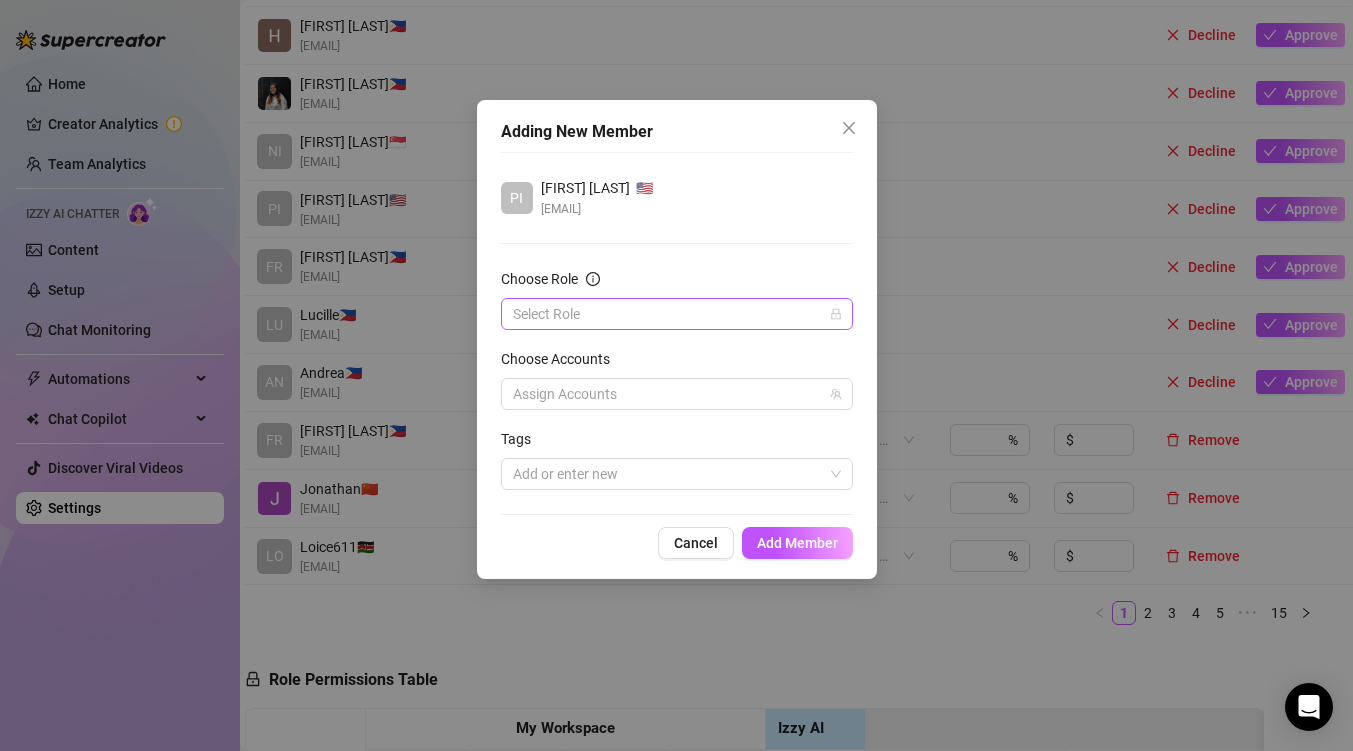 click on "Choose Role" at bounding box center [668, 314] 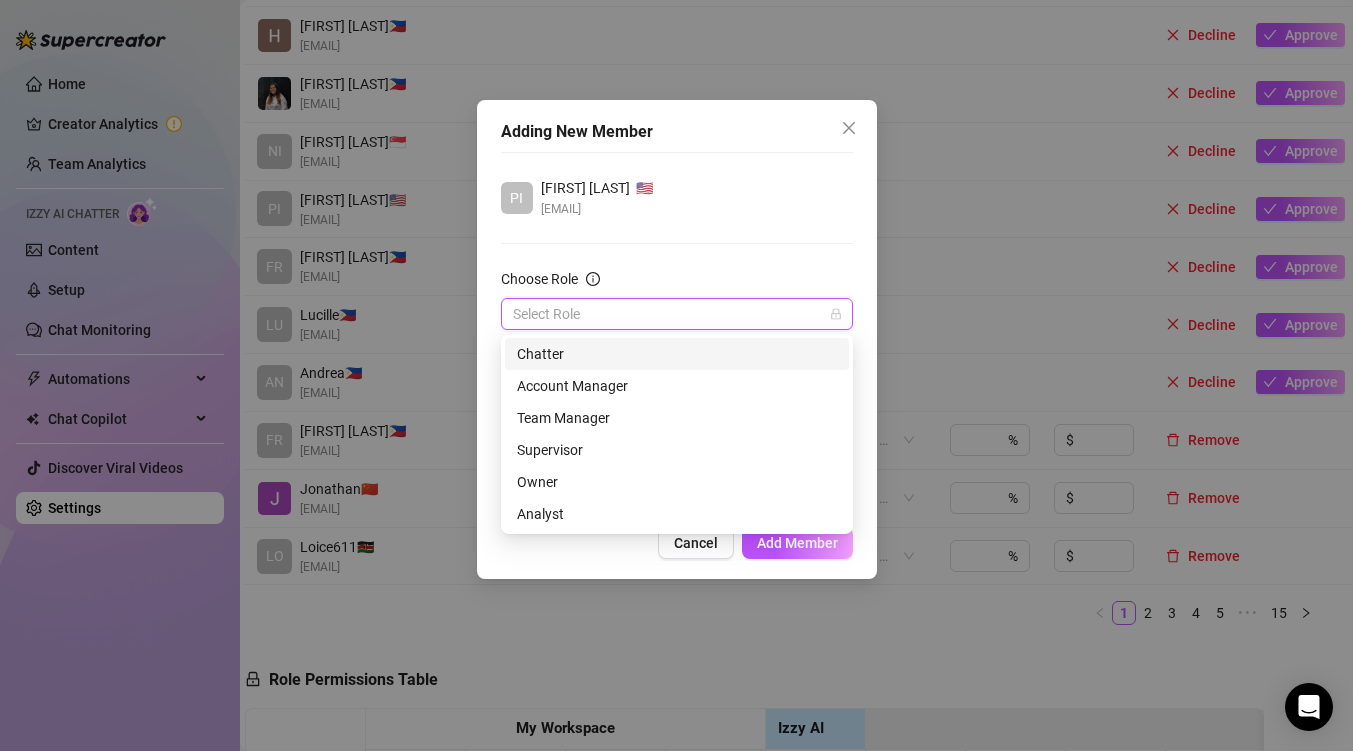 click on "Chatter" at bounding box center [677, 354] 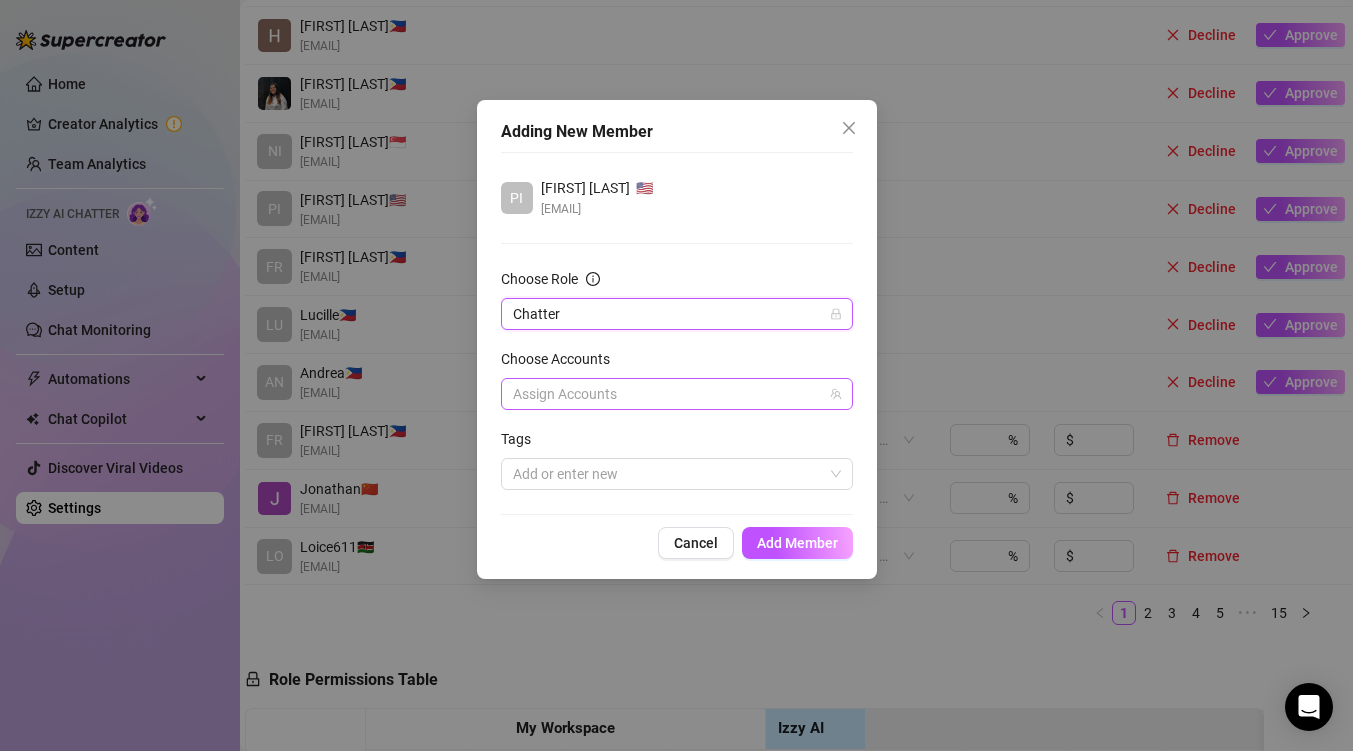 click at bounding box center [666, 394] 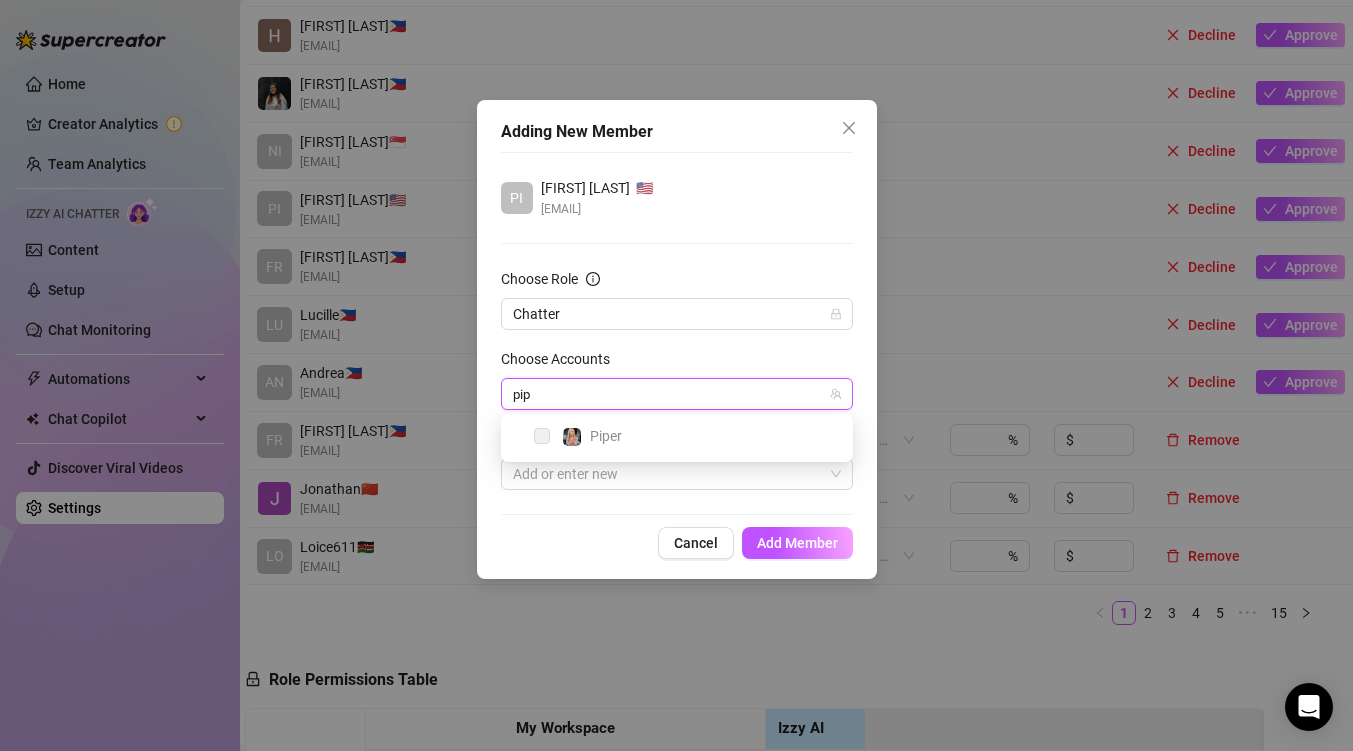 type on "pip" 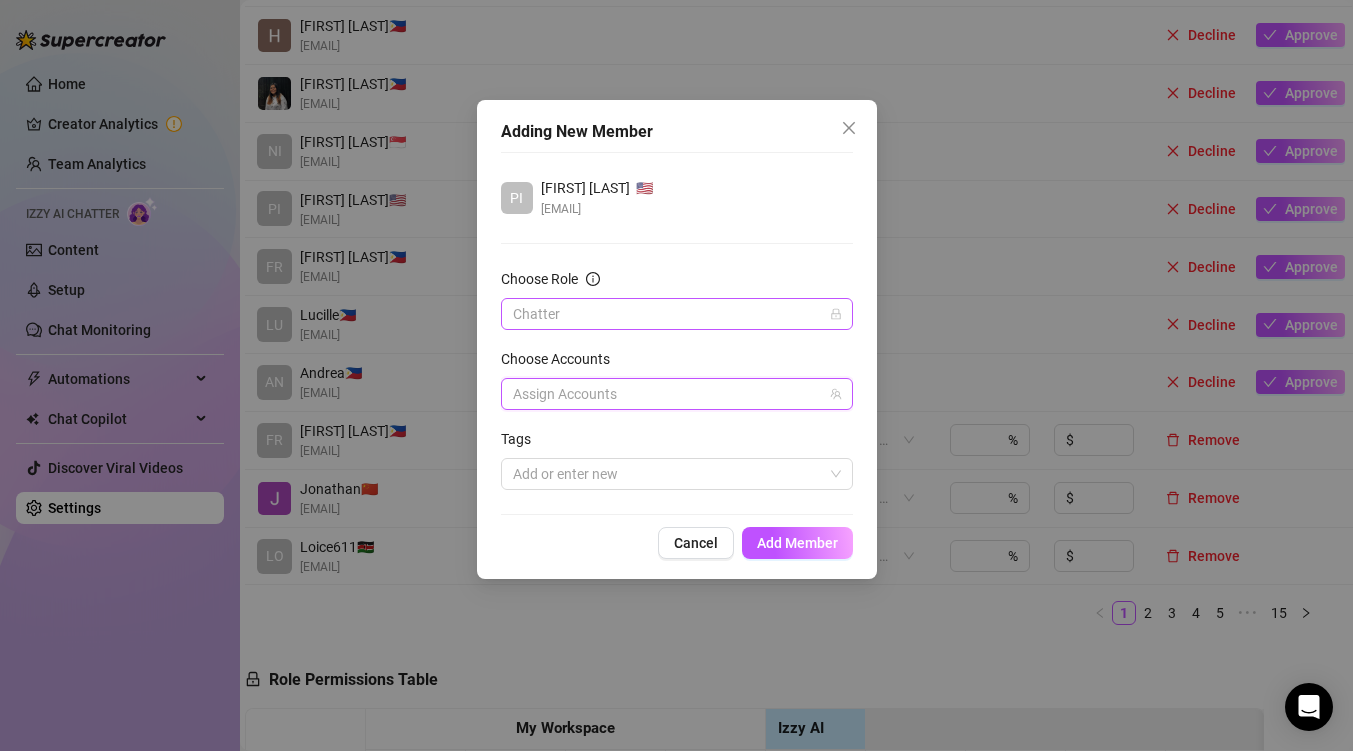 click on "Chatter" at bounding box center (677, 314) 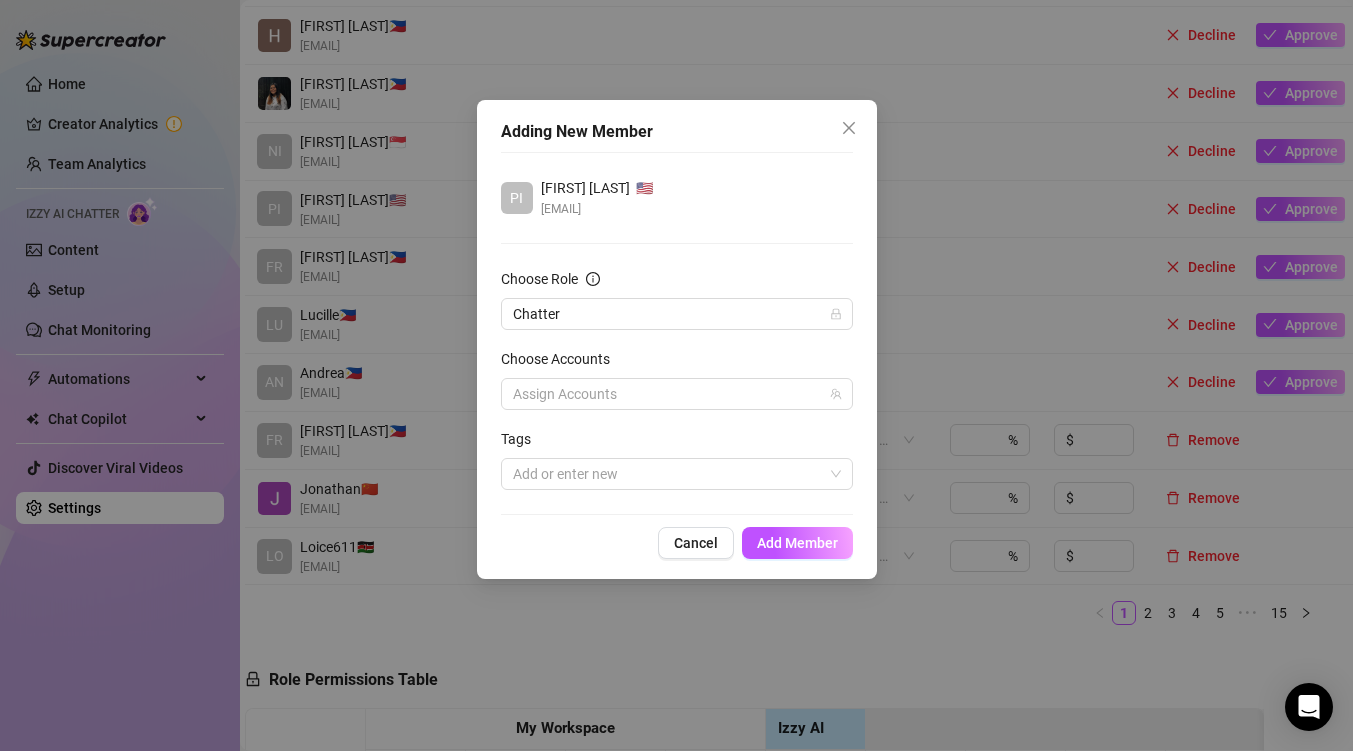 click on "Choose Role" at bounding box center [677, 283] 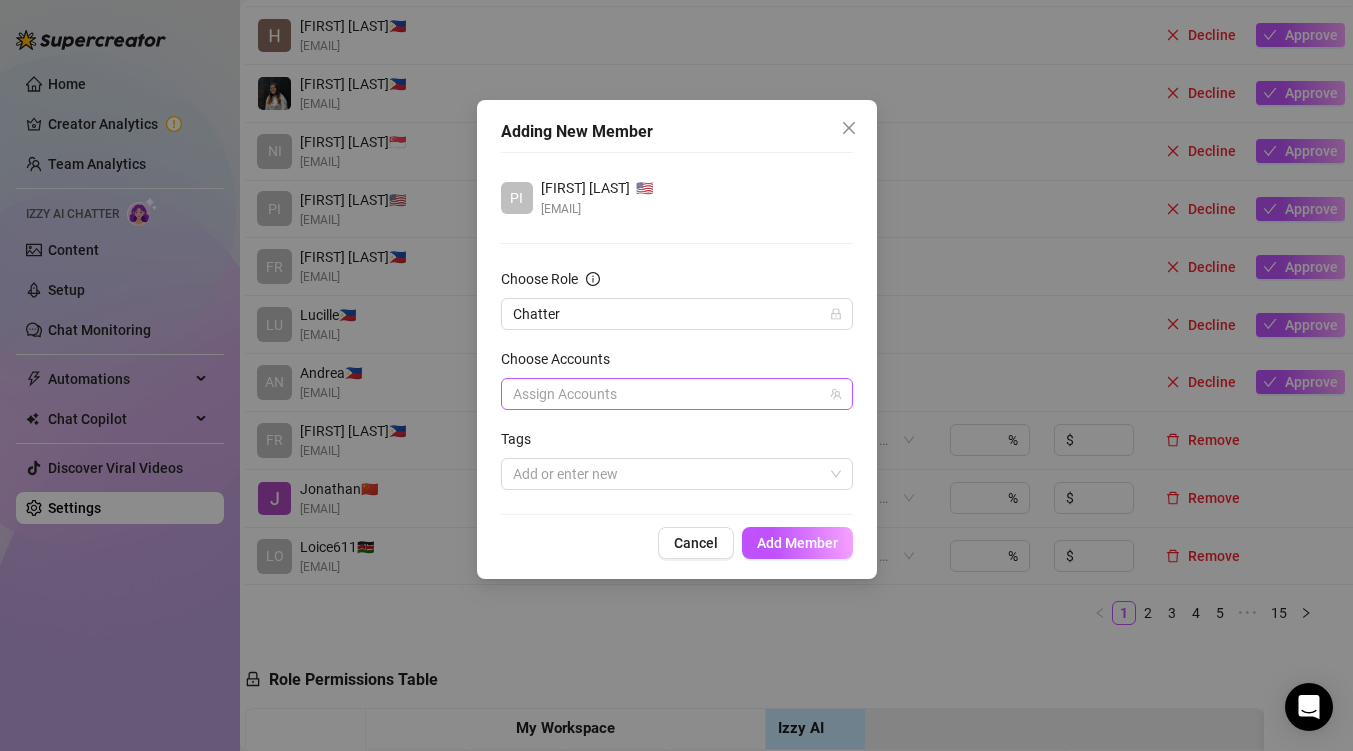 click at bounding box center (666, 394) 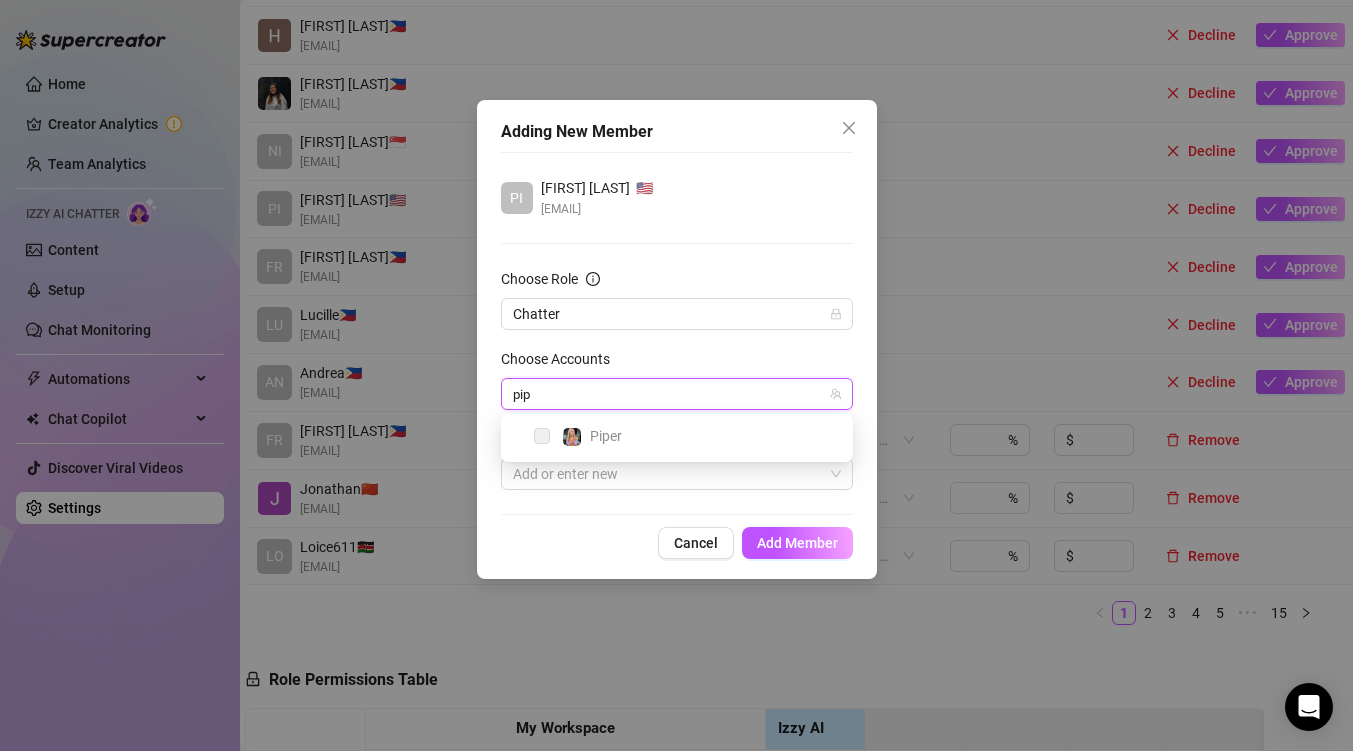 type on "pip" 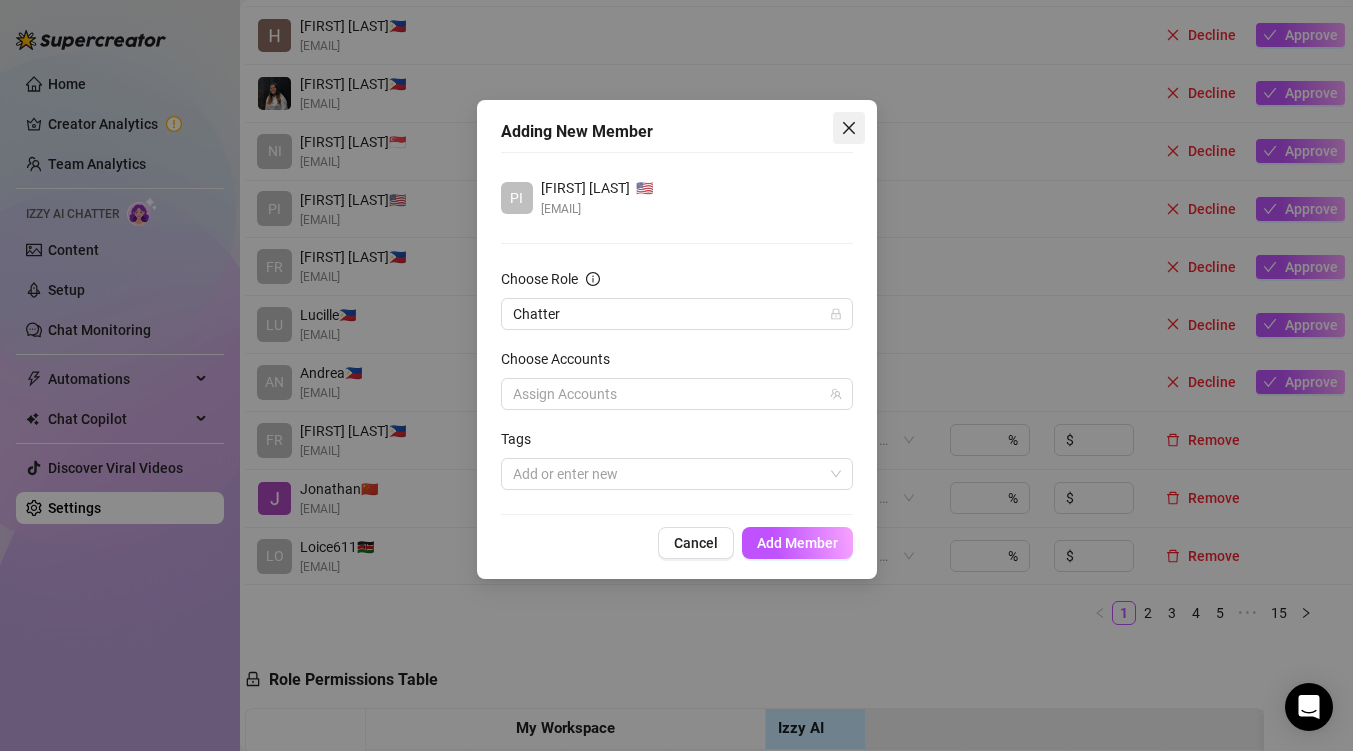 click at bounding box center (849, 128) 